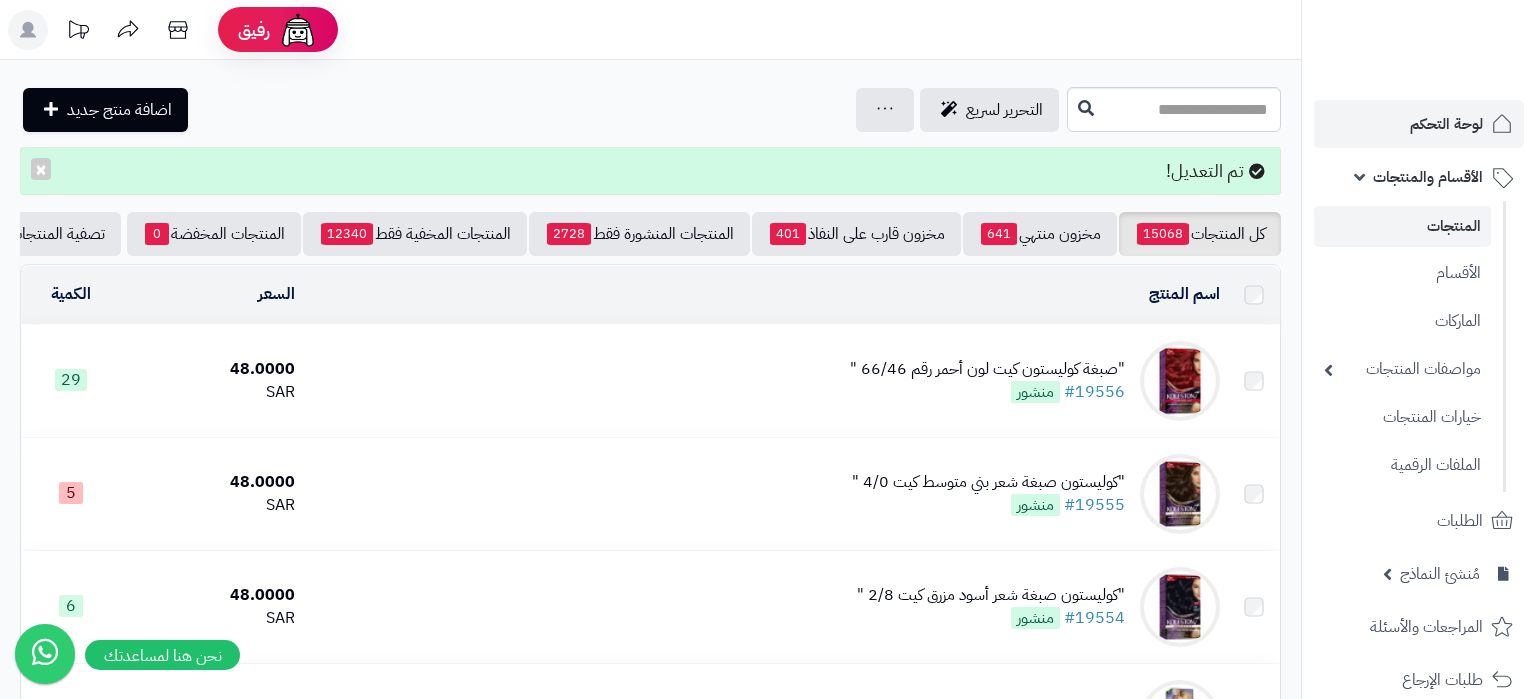 scroll, scrollTop: 0, scrollLeft: 0, axis: both 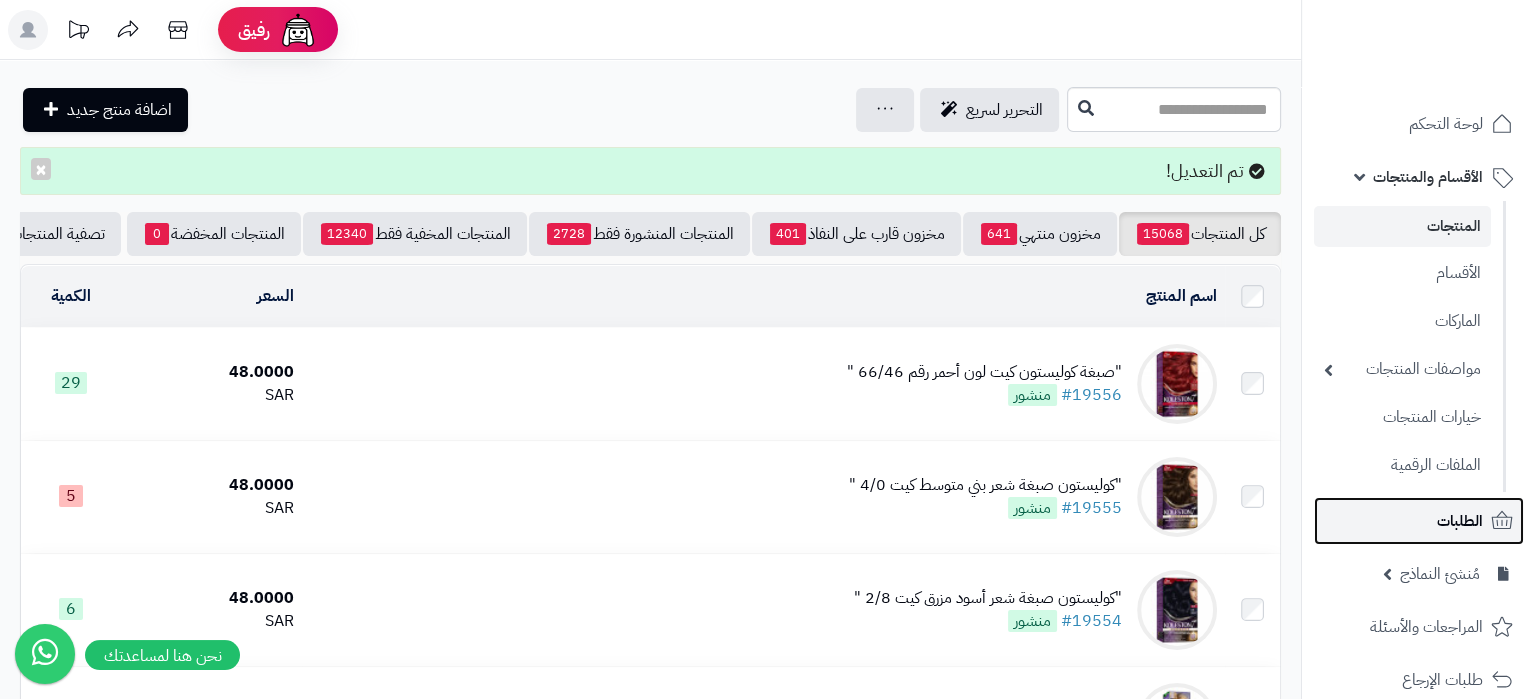 click on "الطلبات" at bounding box center (1460, 521) 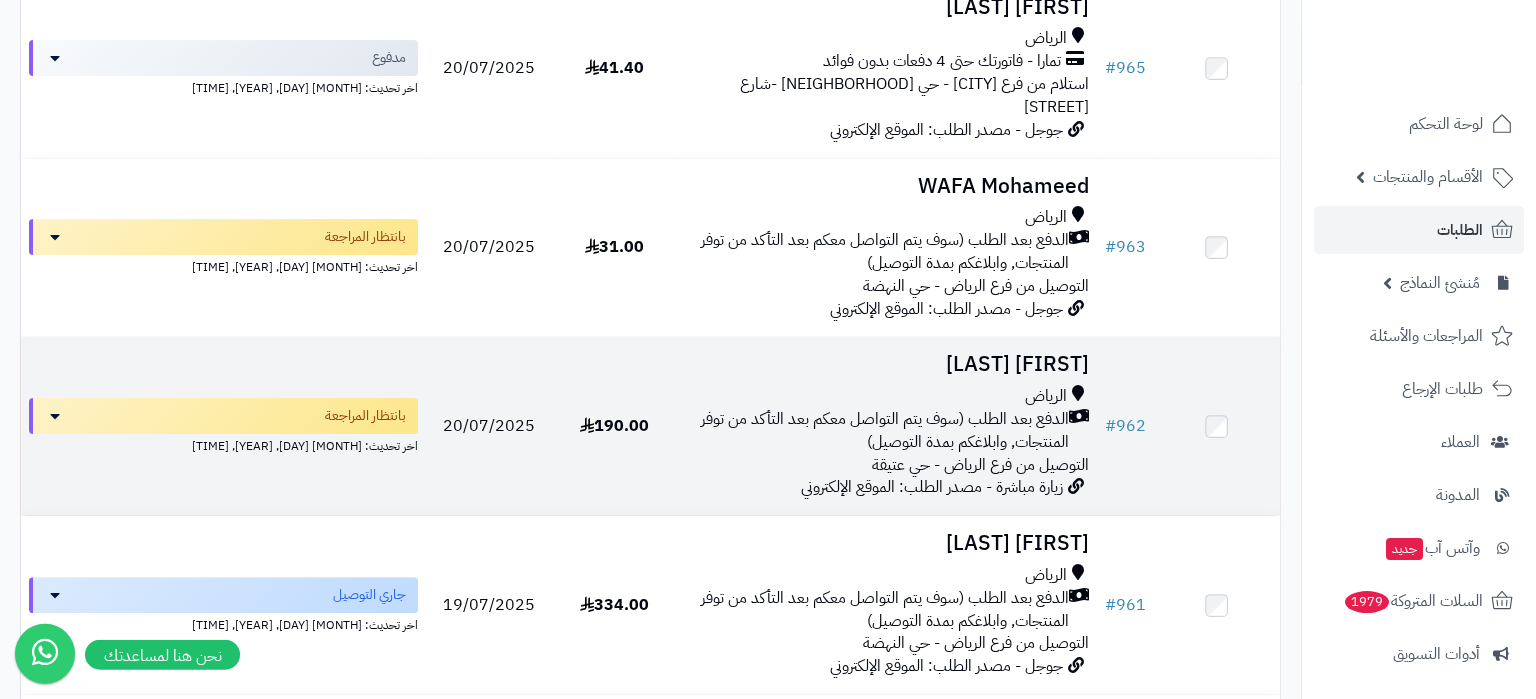 scroll, scrollTop: 735, scrollLeft: 0, axis: vertical 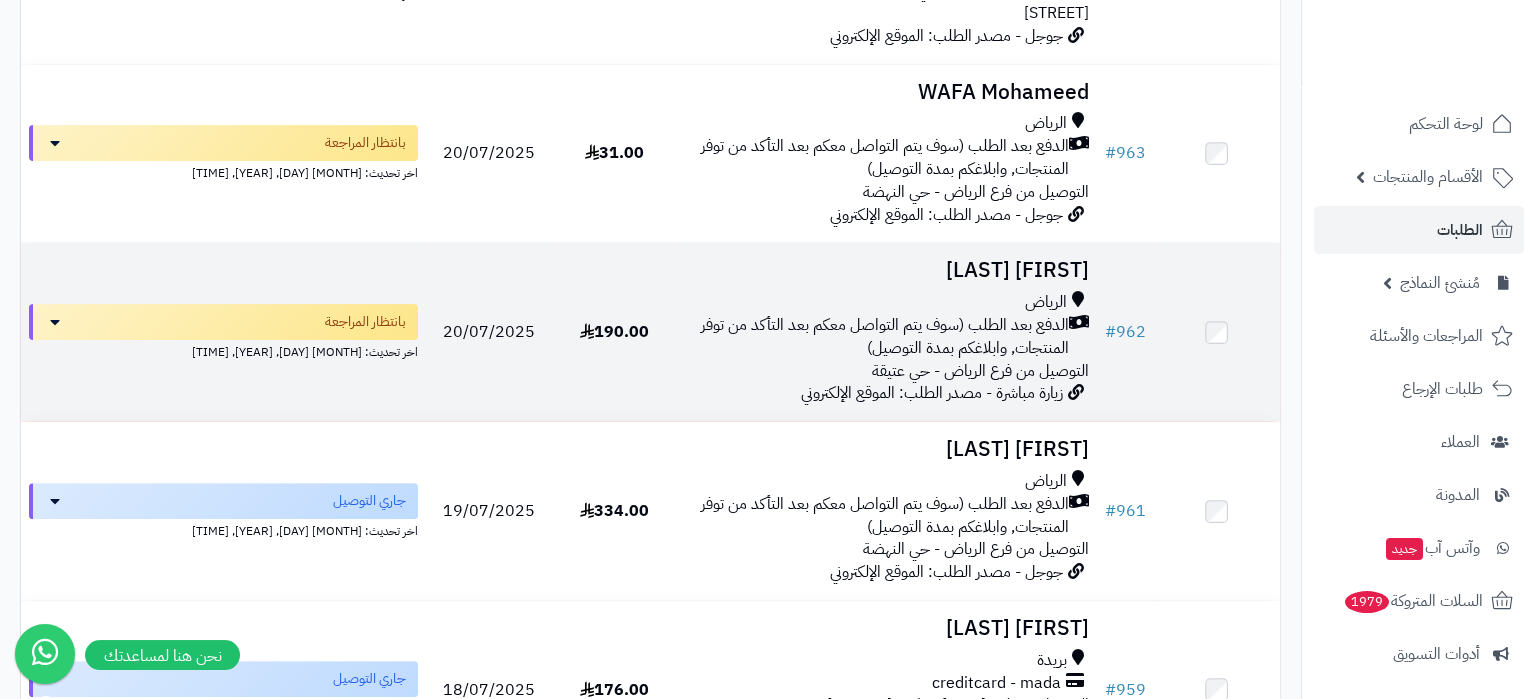 click on "التوصيل من فرع الرياض - حي عتيقة" at bounding box center [980, 371] 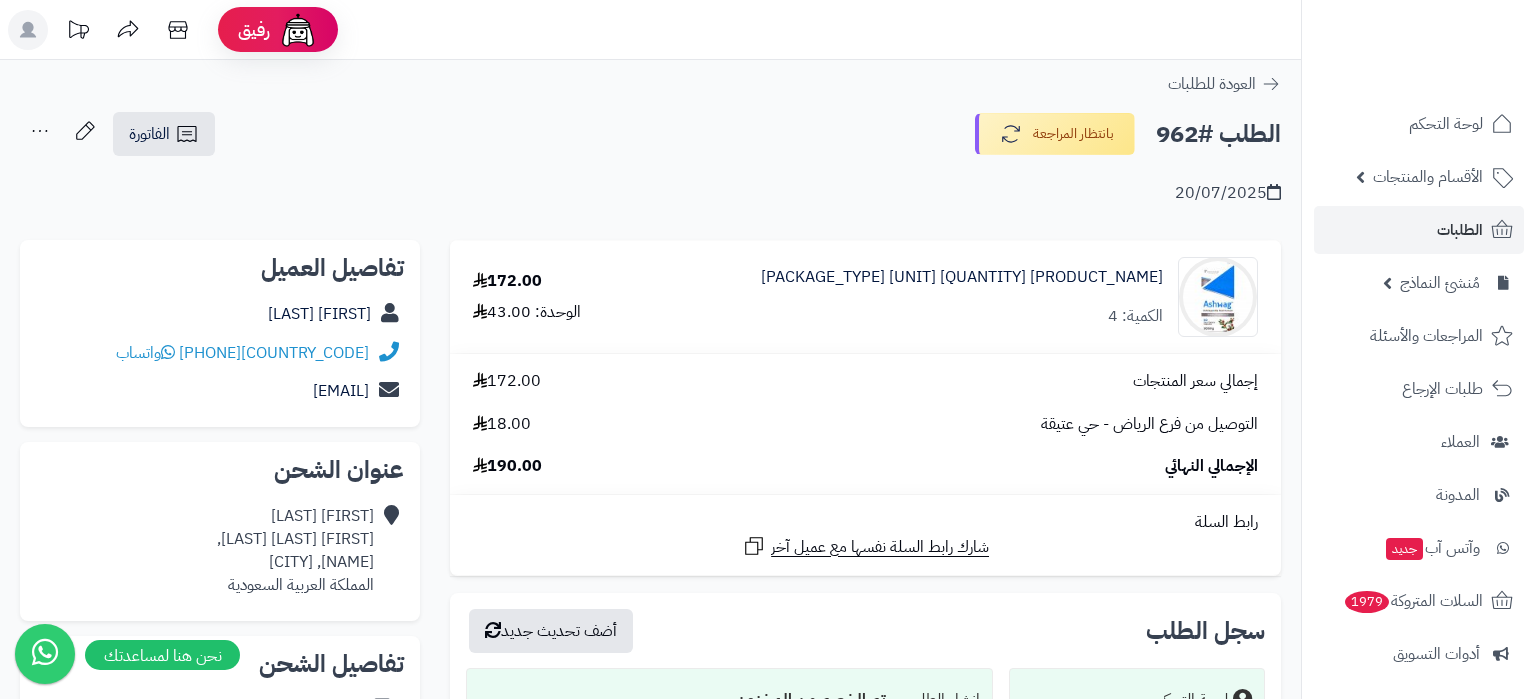 scroll, scrollTop: 0, scrollLeft: 0, axis: both 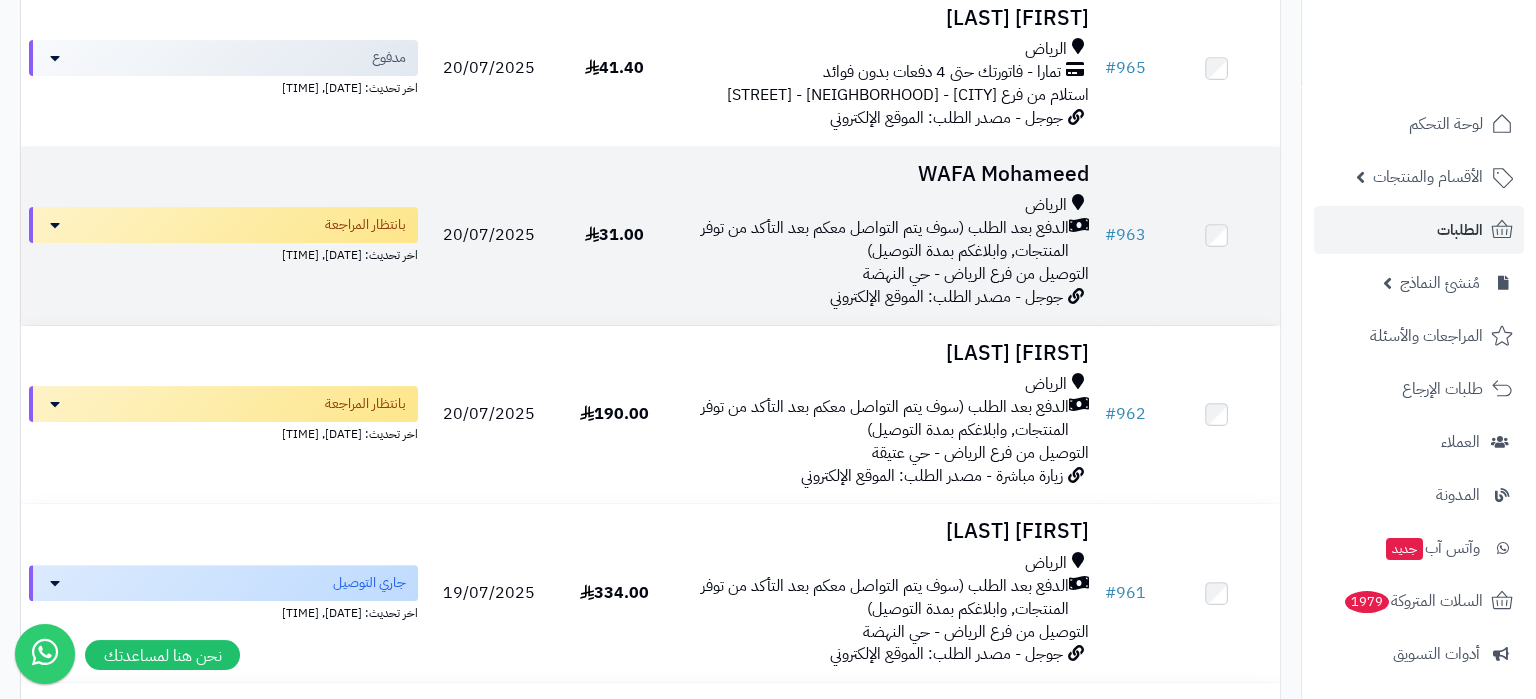 click on "الدفع بعد الطلب (سوف يتم التواصل معكم بعد التأكد من توفر المنتجات, وابلاغكم بمدة التوصيل)" at bounding box center (877, 240) 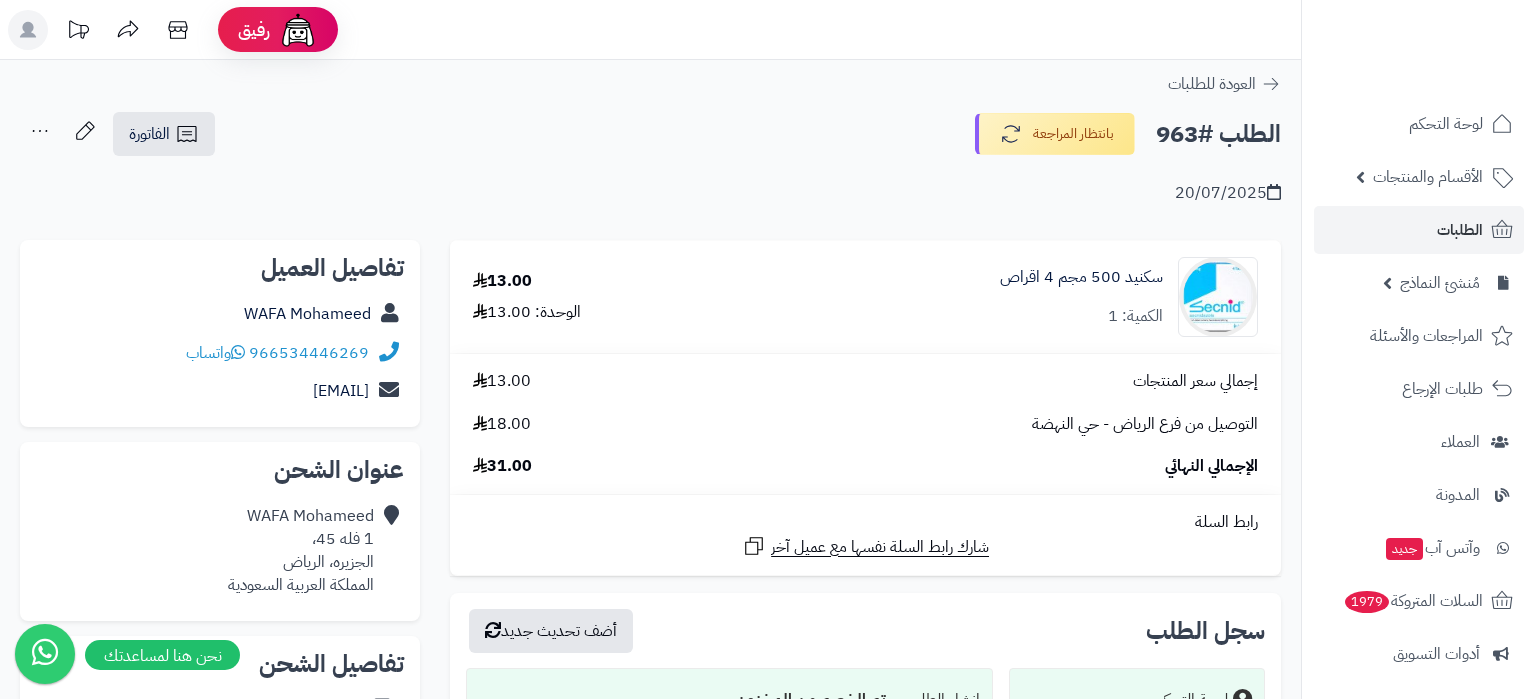 scroll, scrollTop: 0, scrollLeft: 0, axis: both 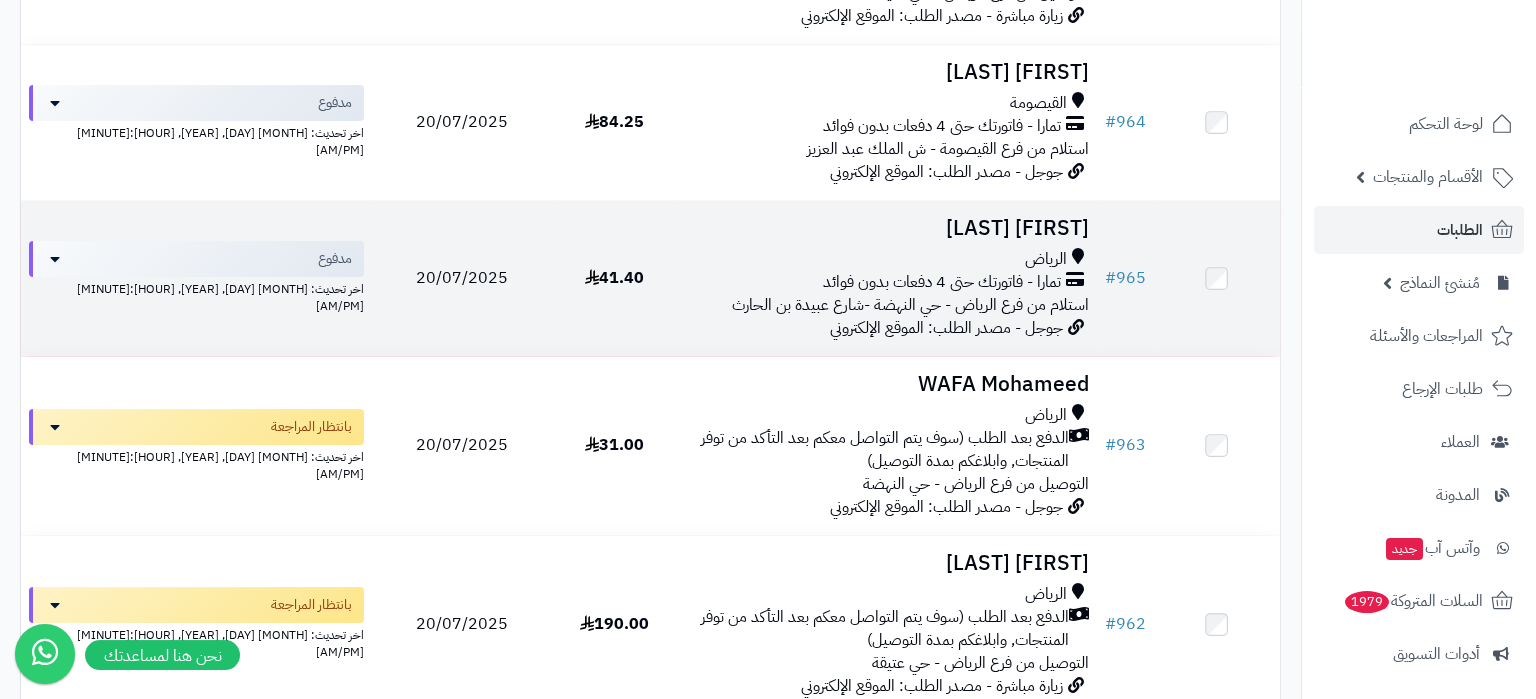 click on "تمارا - فاتورتك حتى 4 دفعات بدون فوائد" at bounding box center (942, 282) 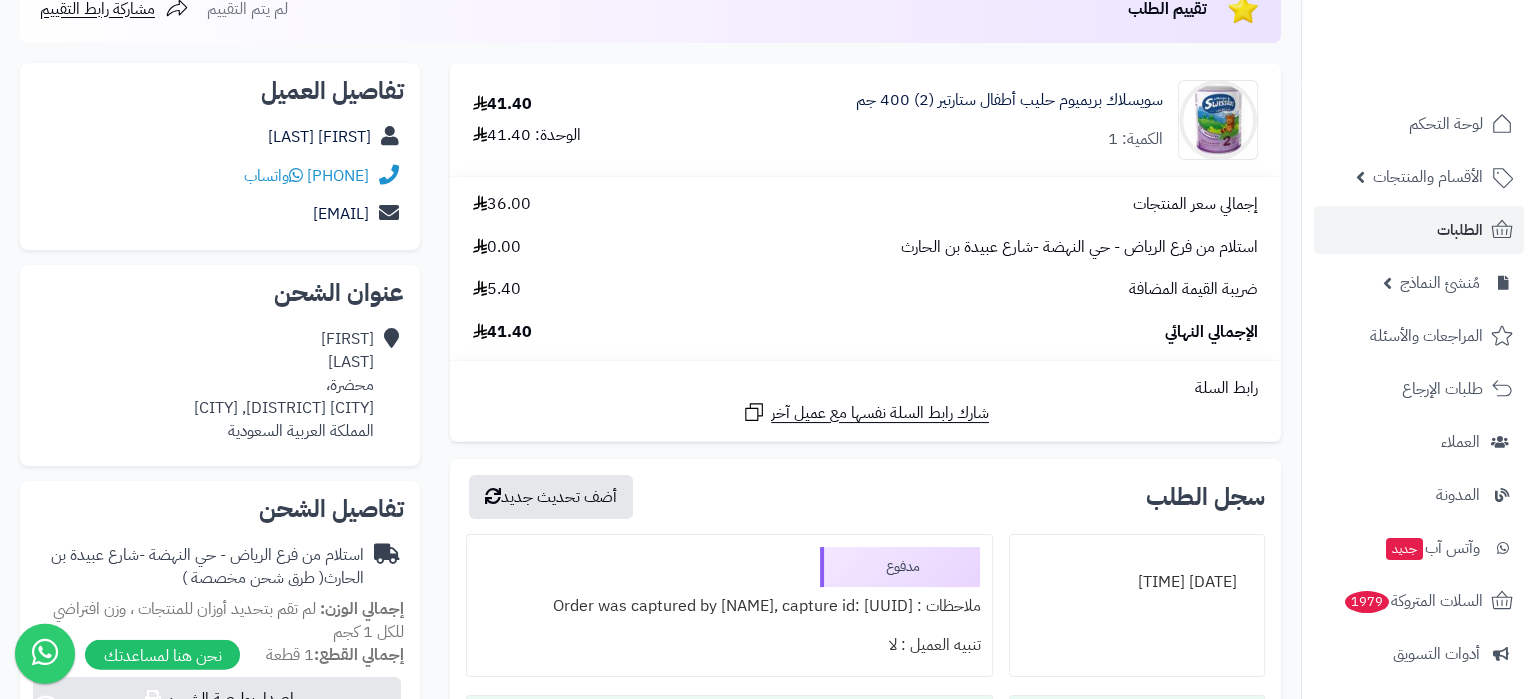 scroll, scrollTop: 210, scrollLeft: 0, axis: vertical 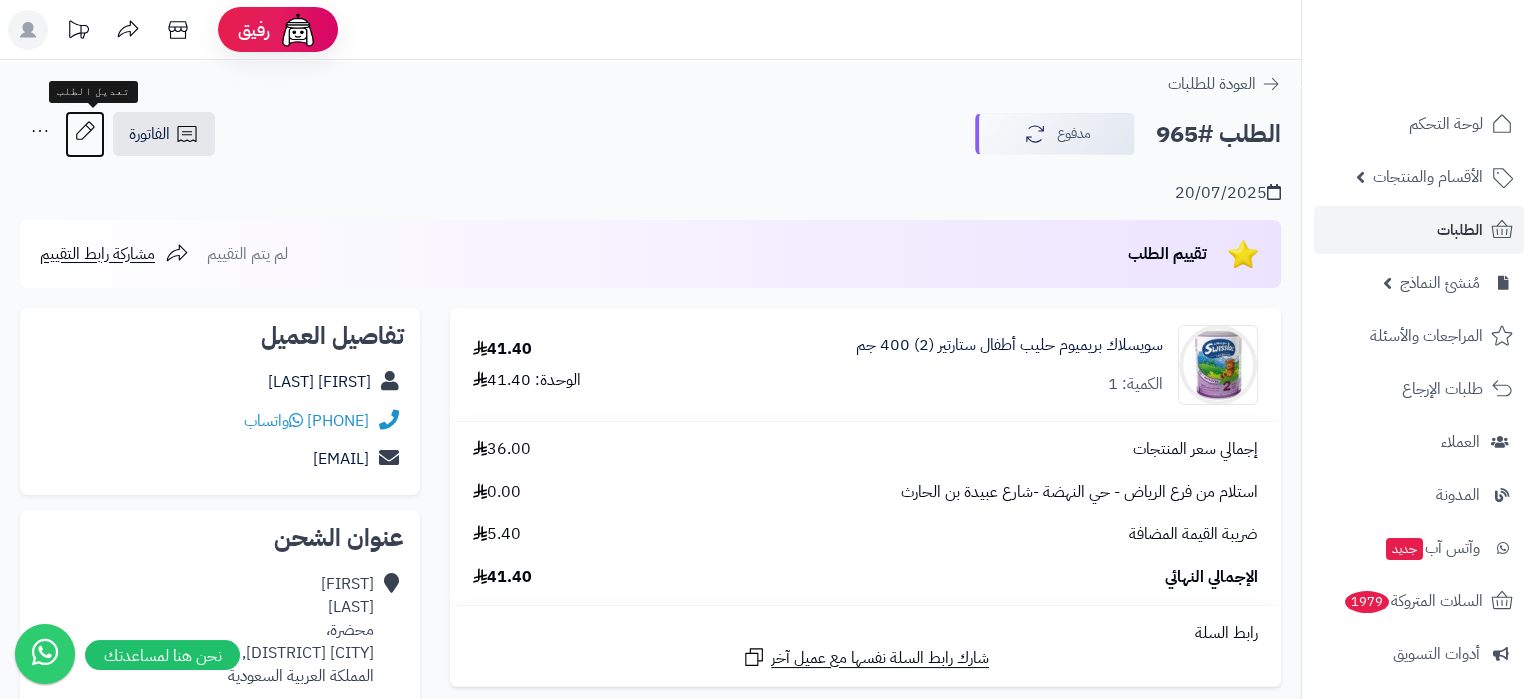 click 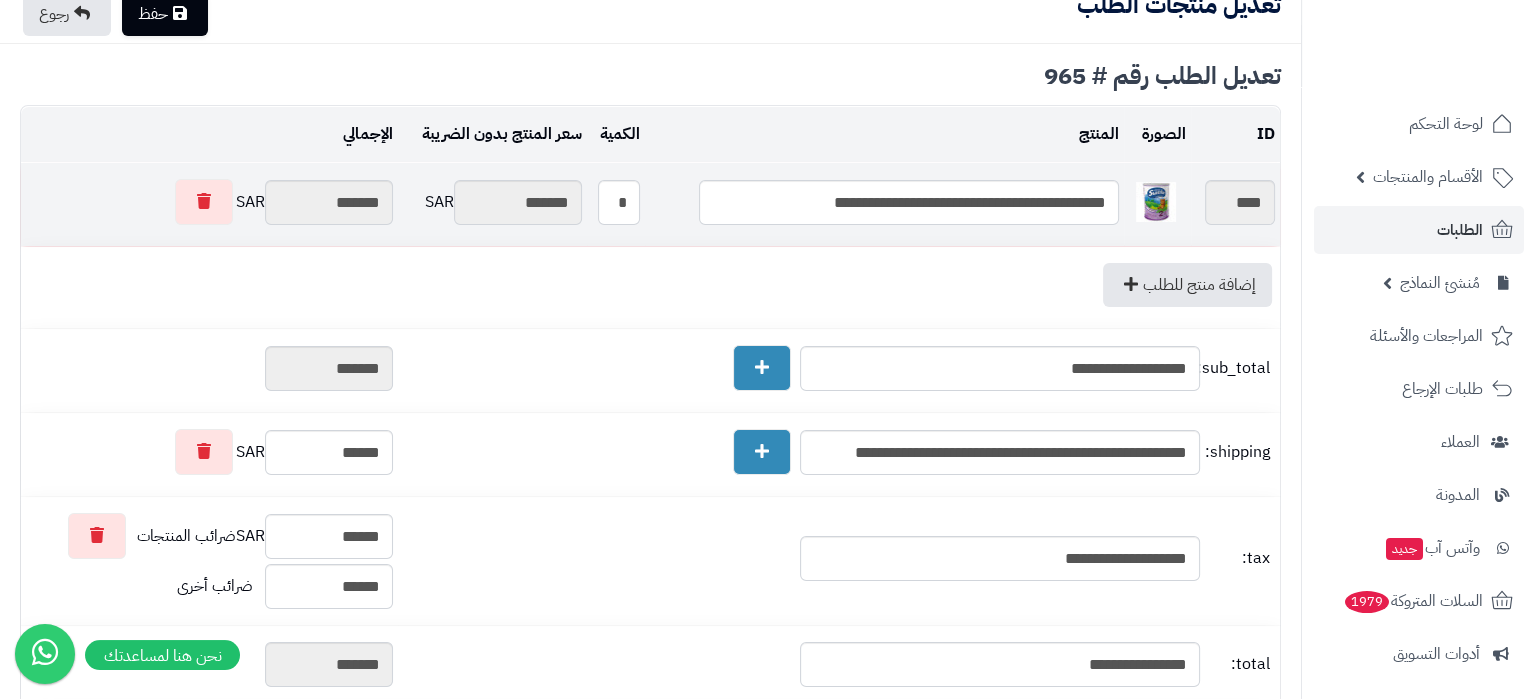 scroll, scrollTop: 0, scrollLeft: 0, axis: both 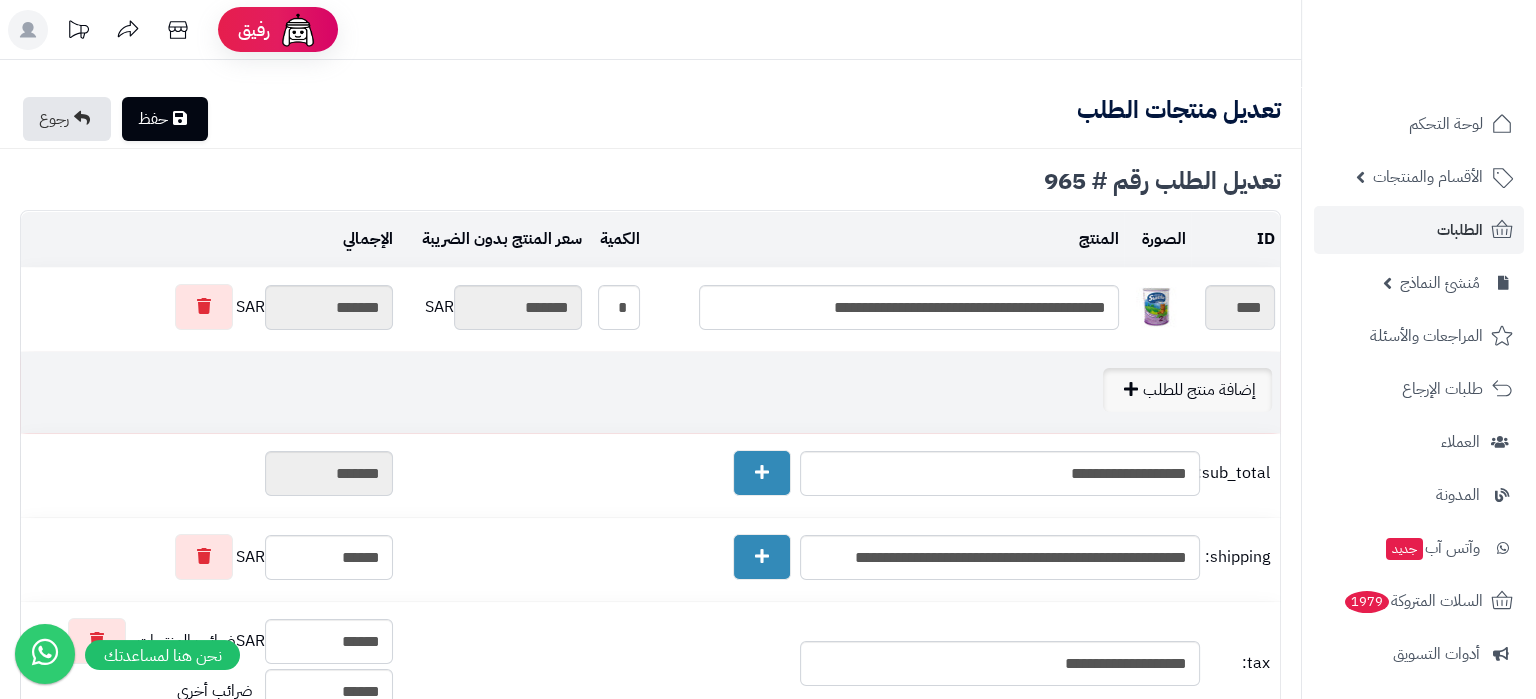 click on "إضافة منتج للطلب" at bounding box center (1187, 390) 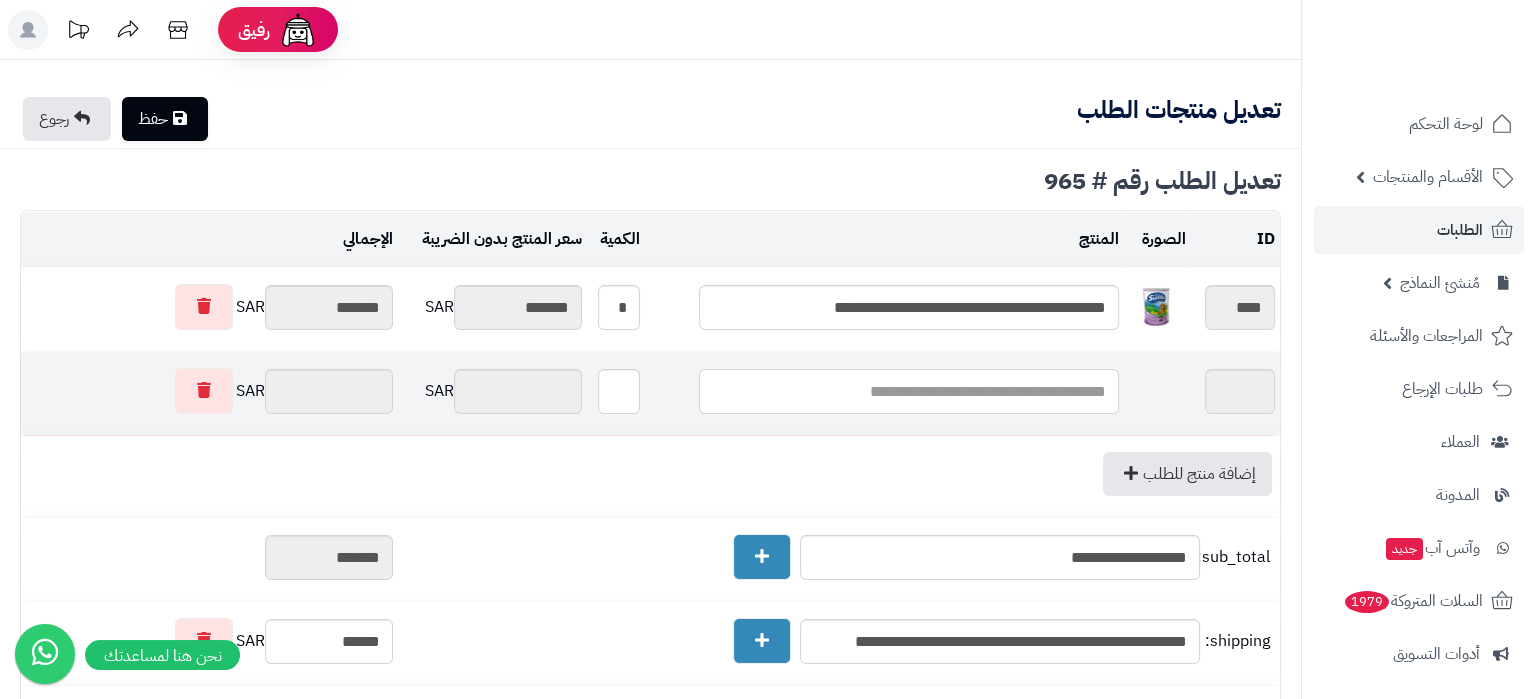 click at bounding box center (909, 391) 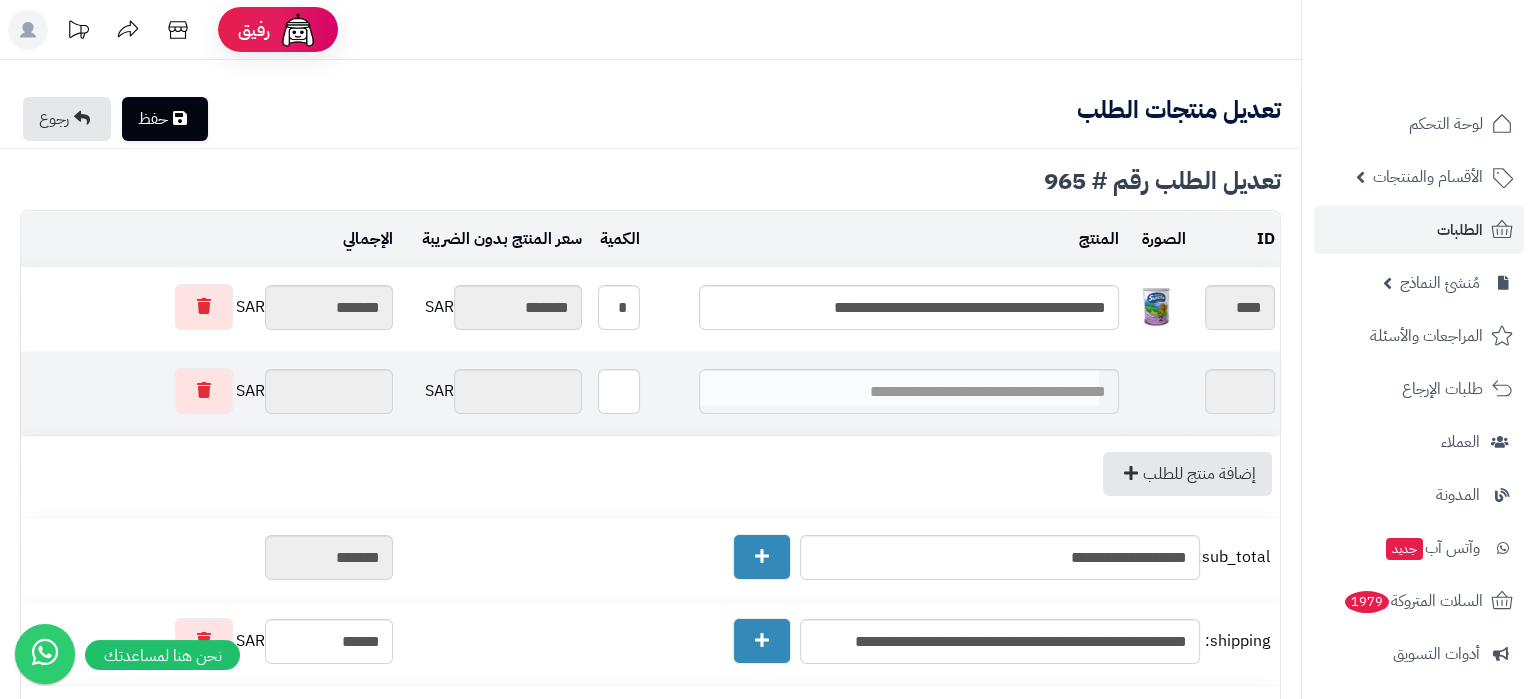 type on "*" 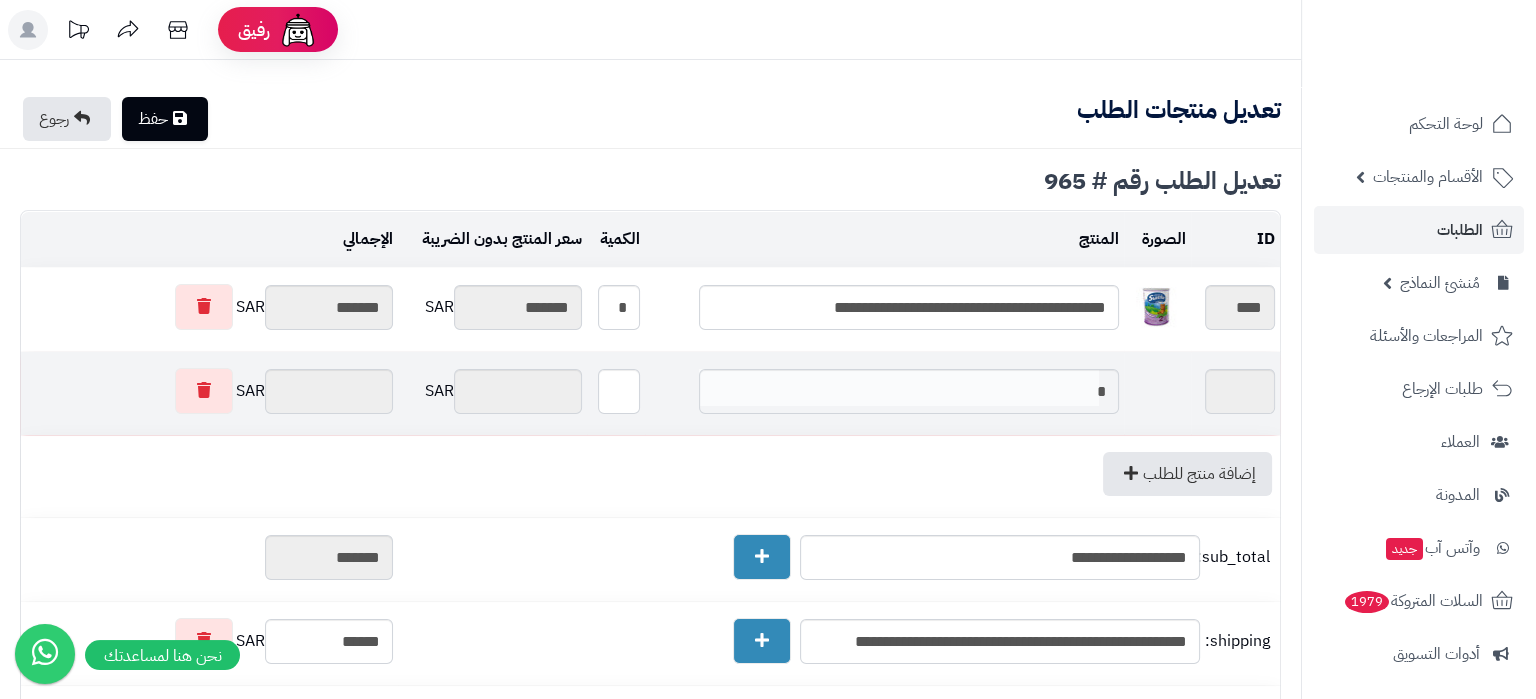 type on "******" 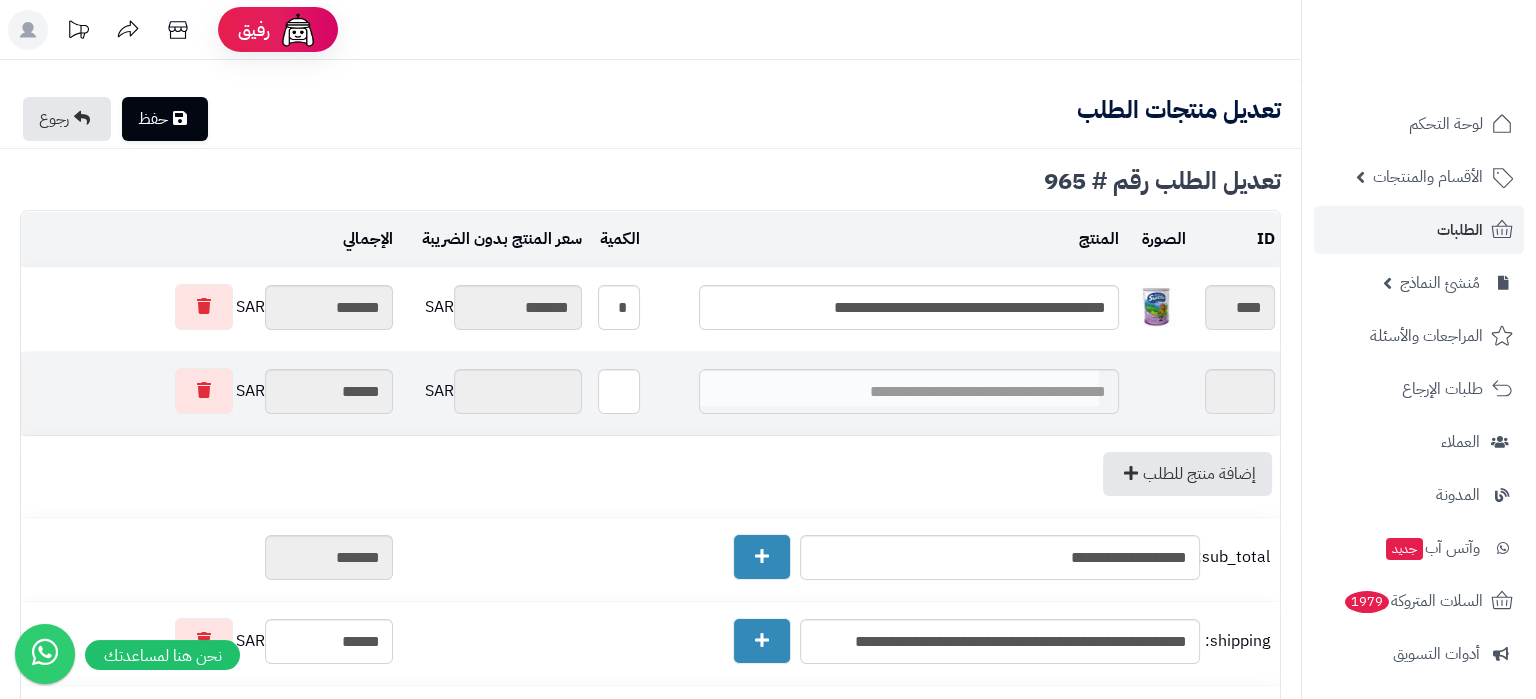 type on "*" 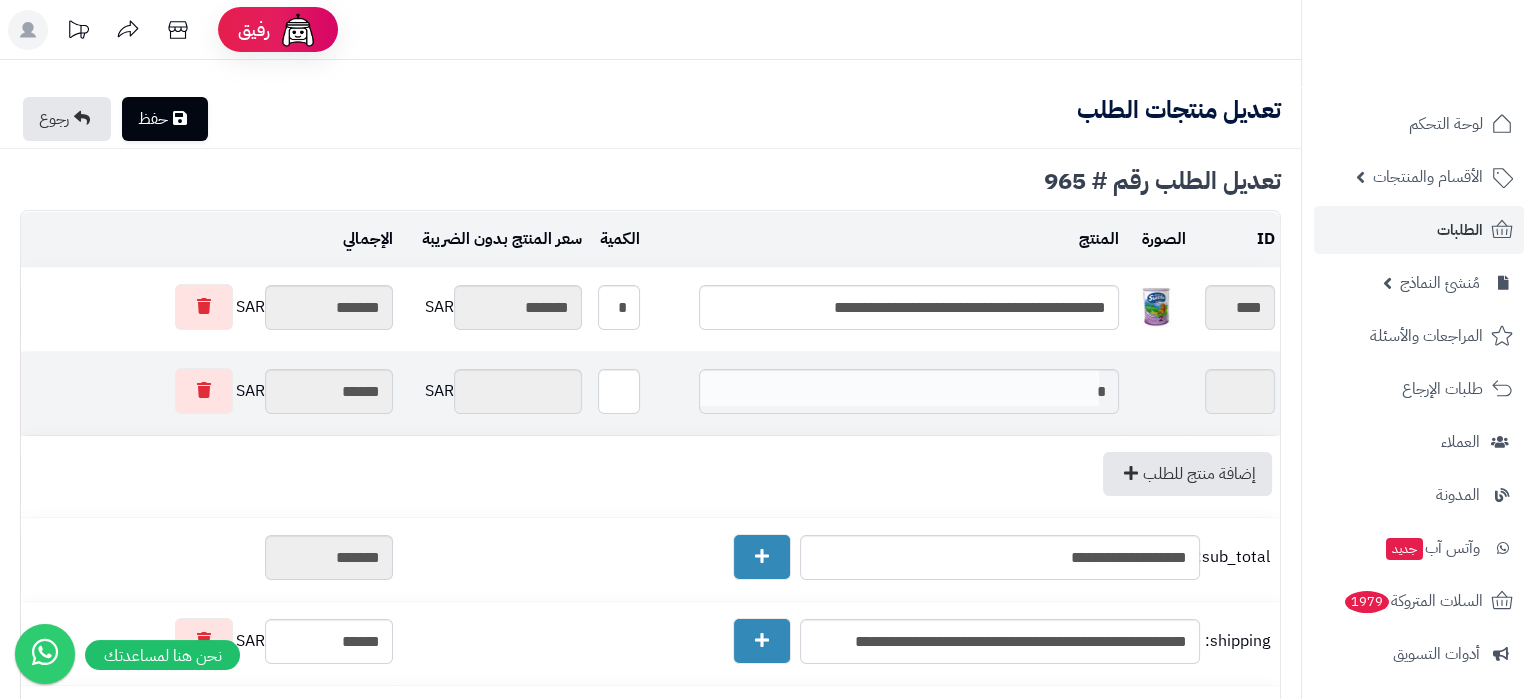 type on "*" 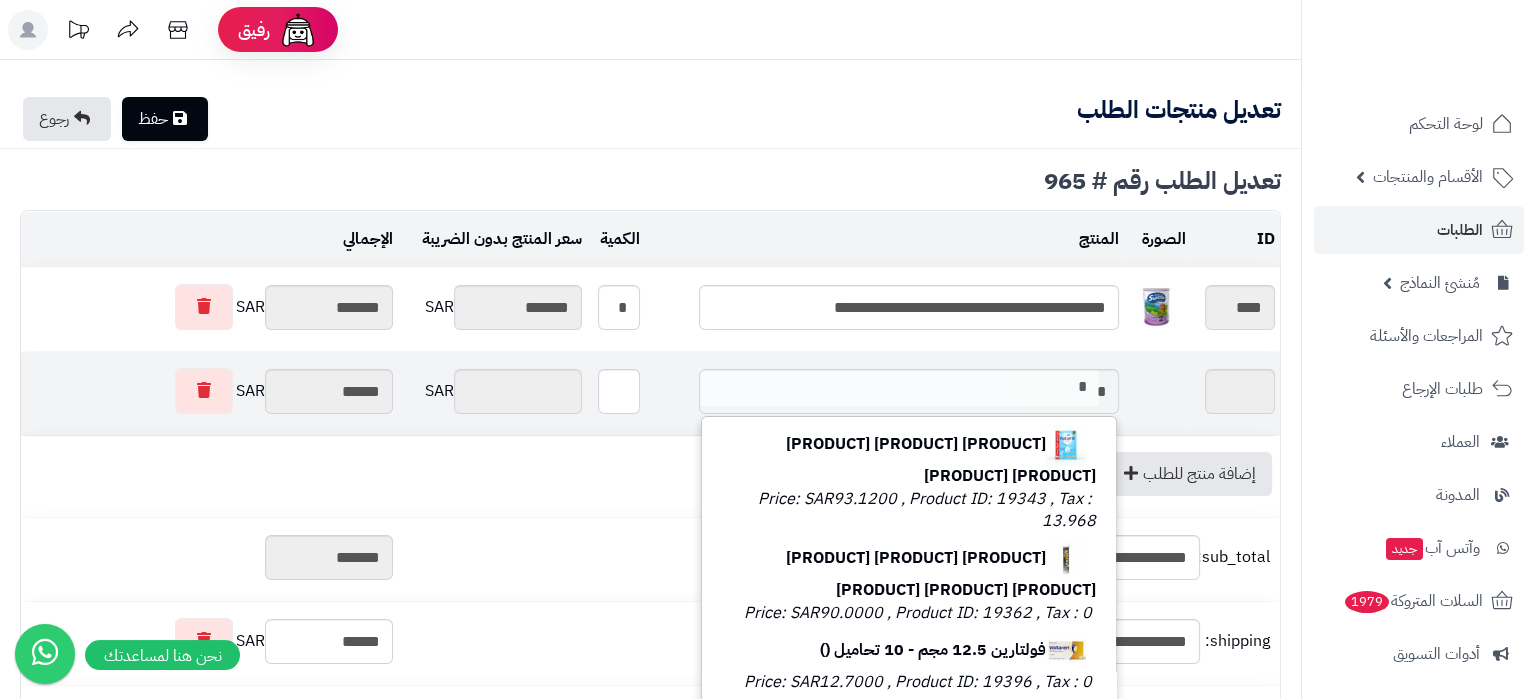 type 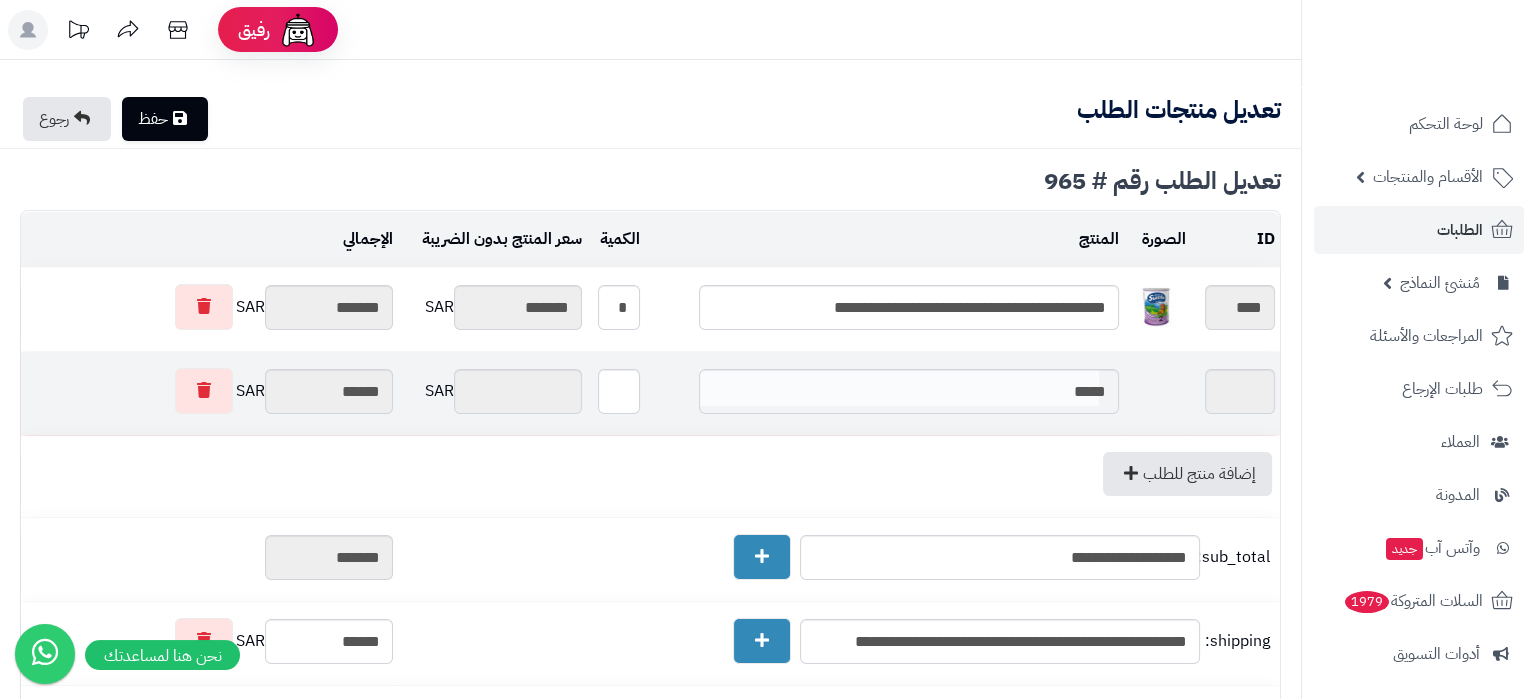 type on "******" 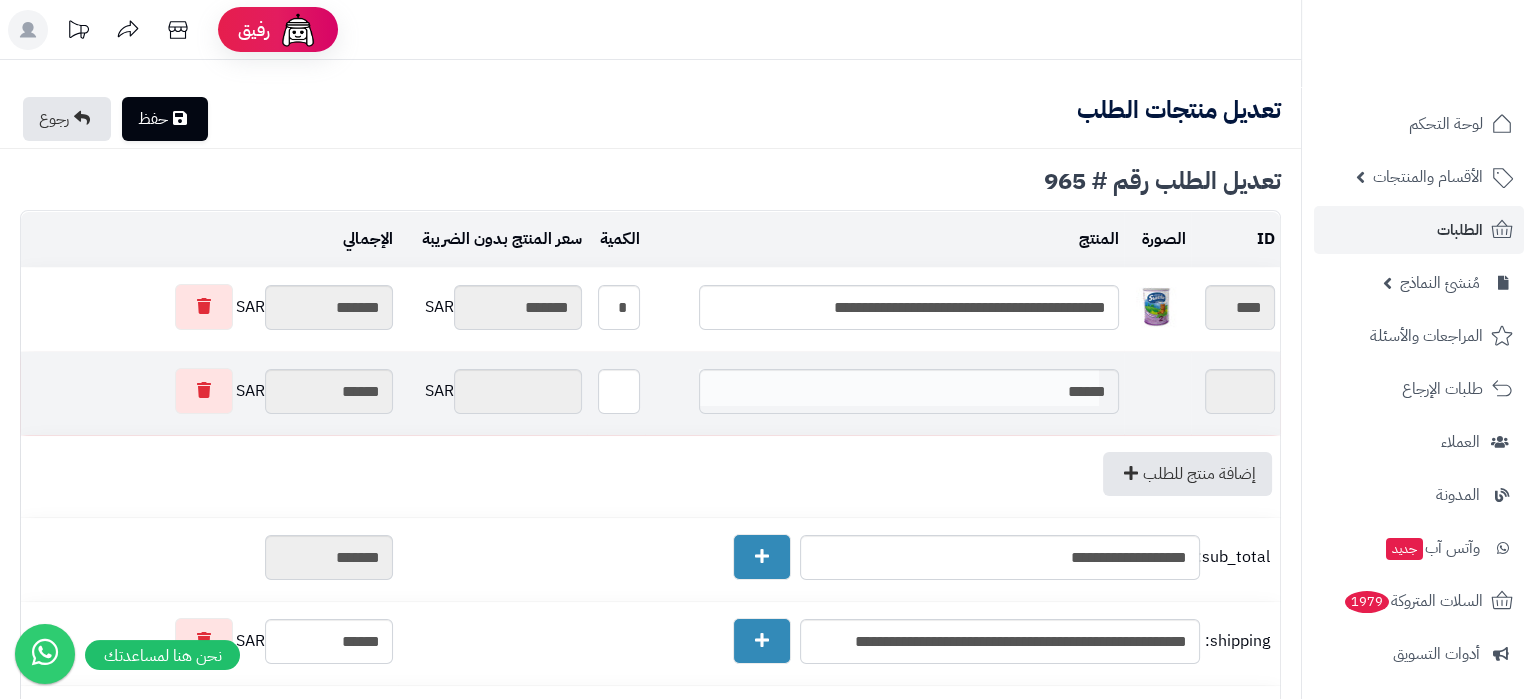 type on "******" 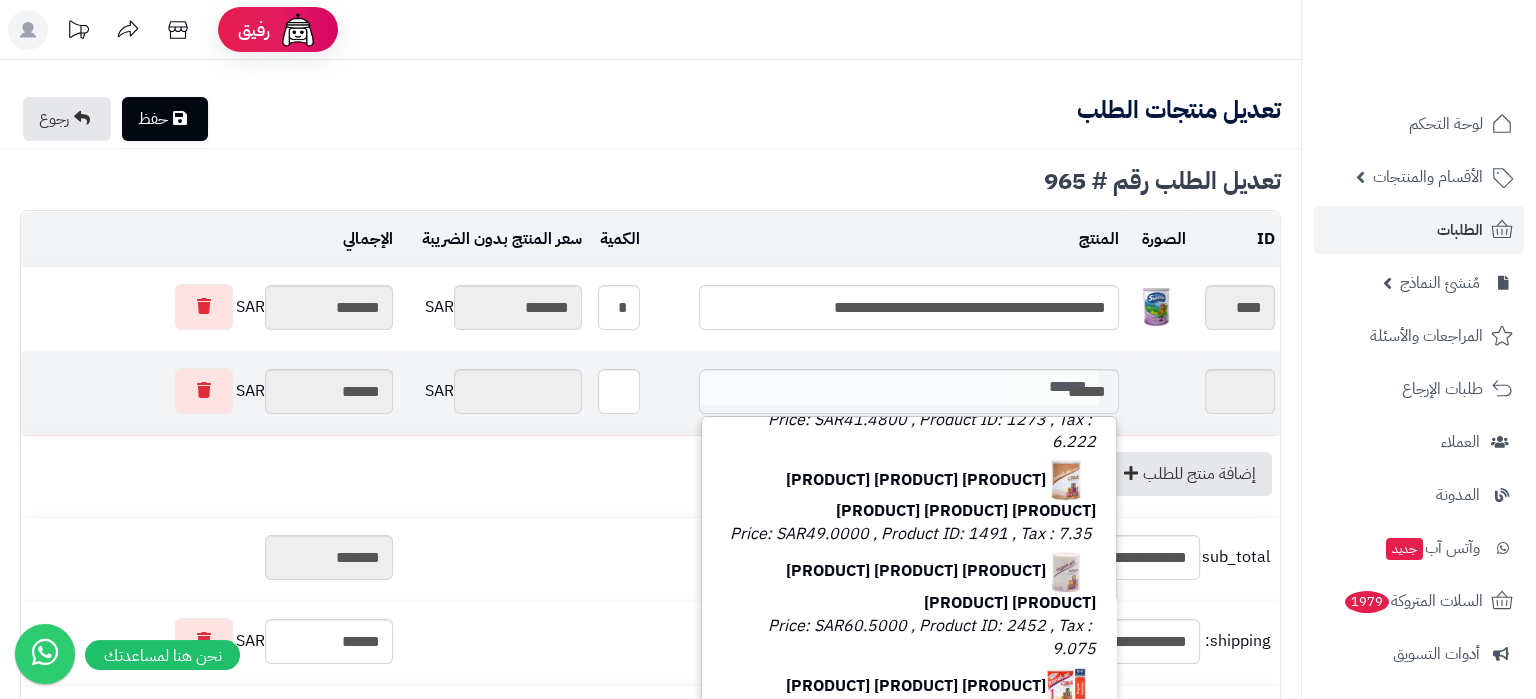scroll, scrollTop: 870, scrollLeft: 0, axis: vertical 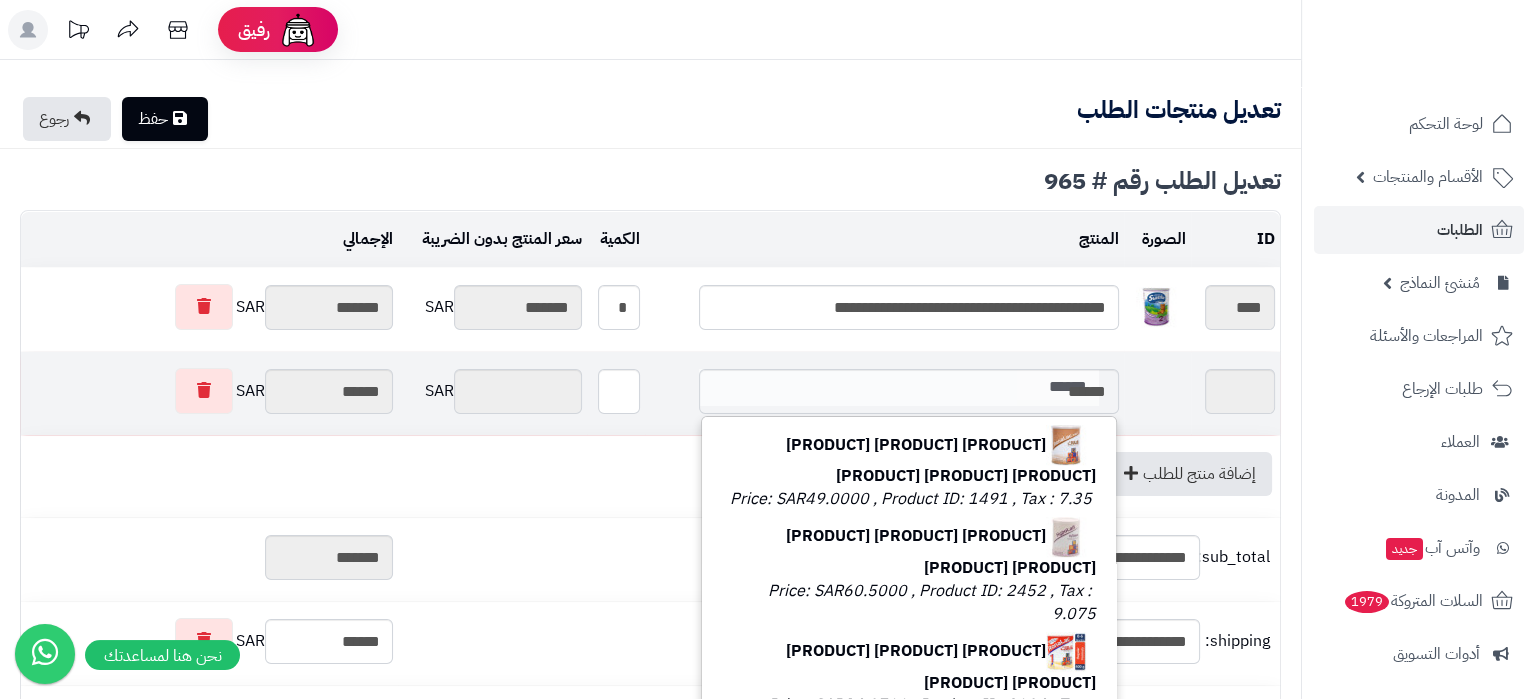 type on "******" 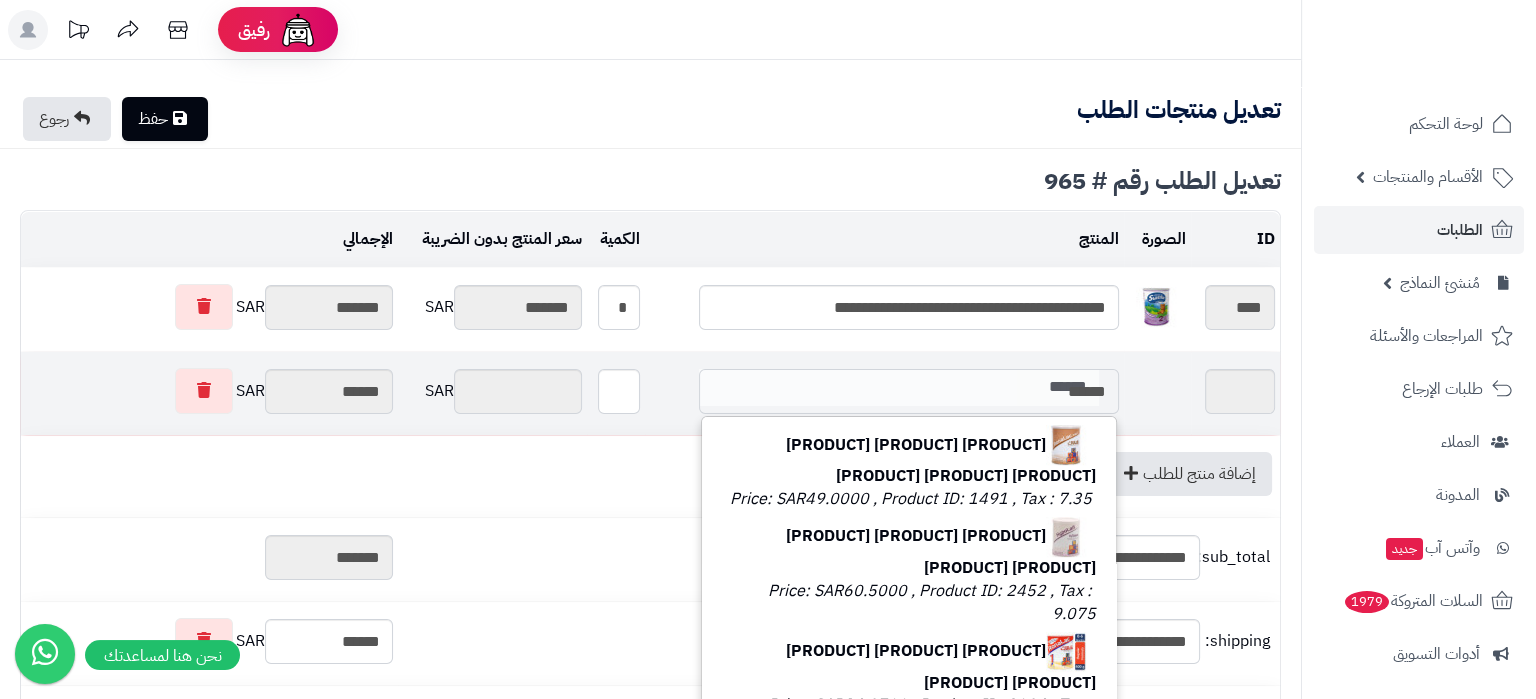 type on "*******" 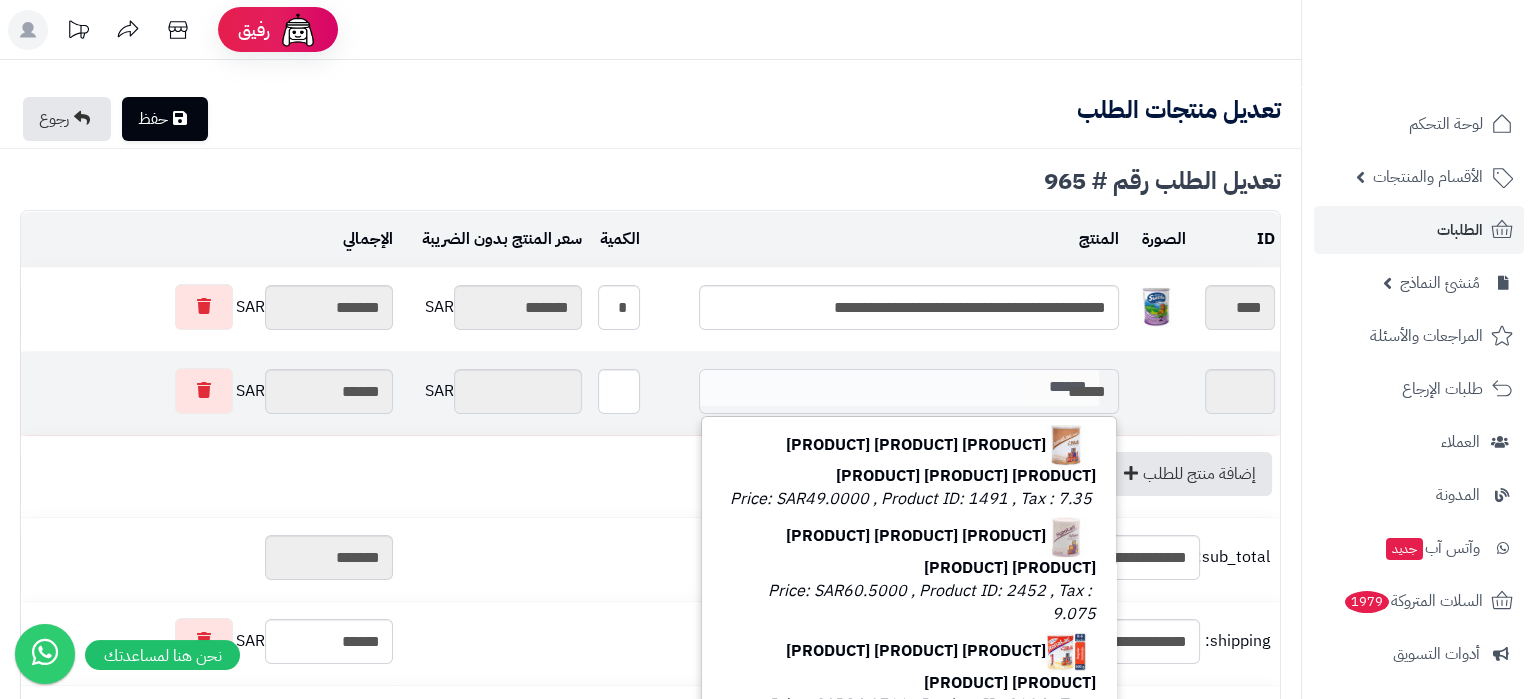 type on "*******" 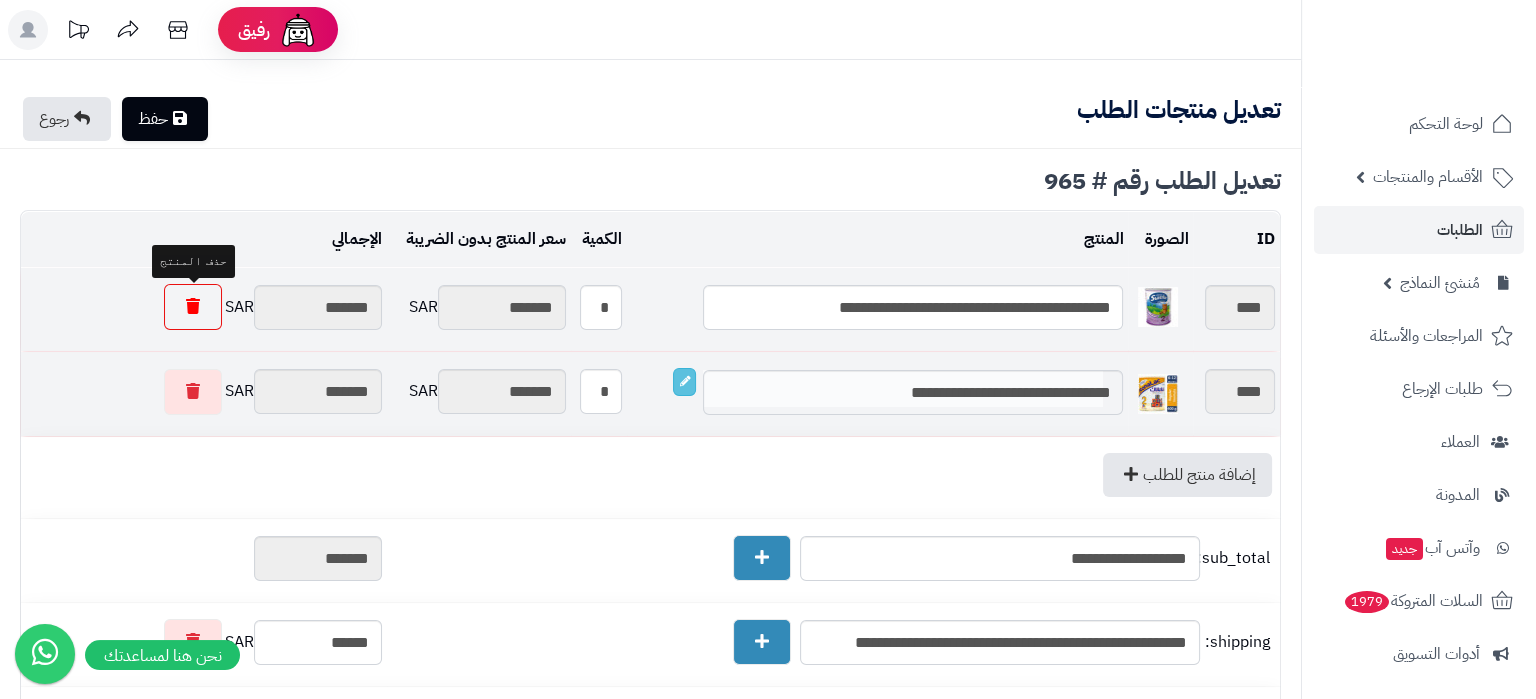 click at bounding box center [193, 306] 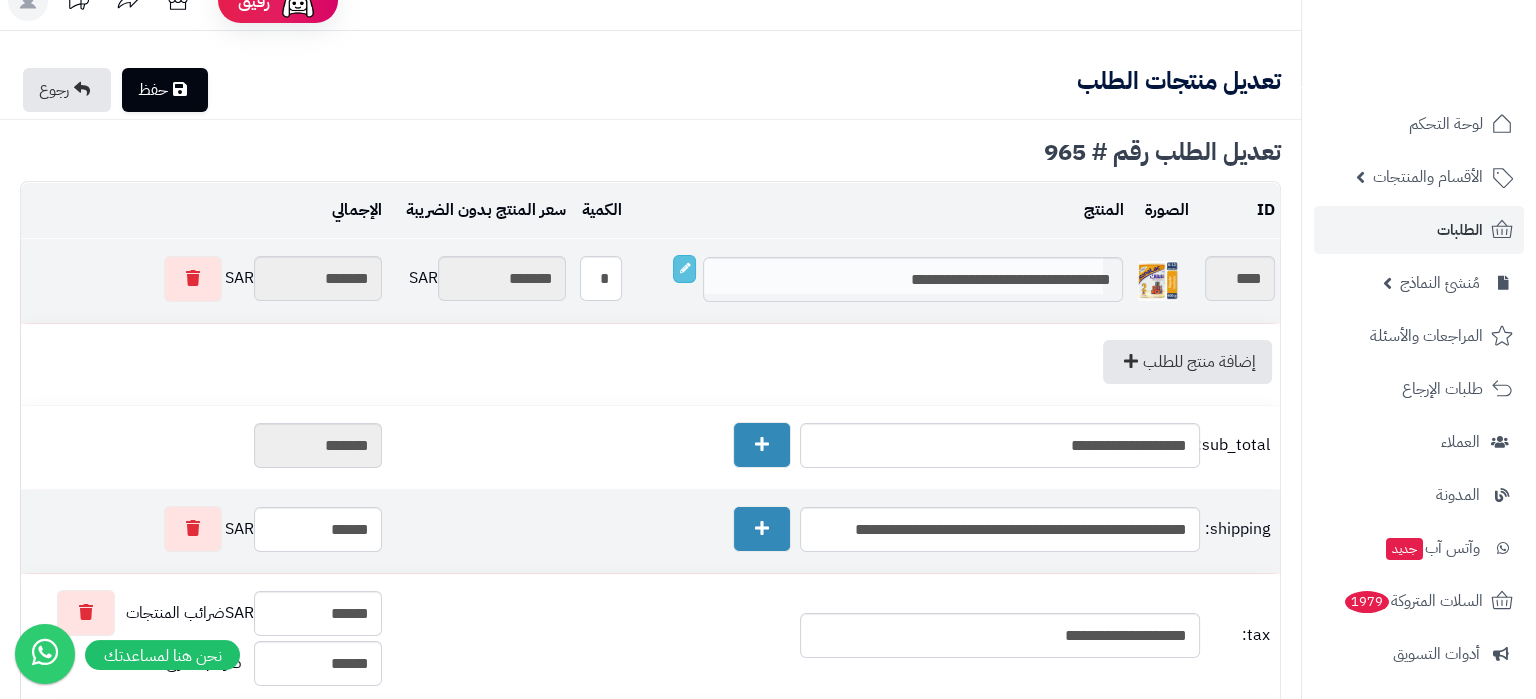 scroll, scrollTop: 0, scrollLeft: 0, axis: both 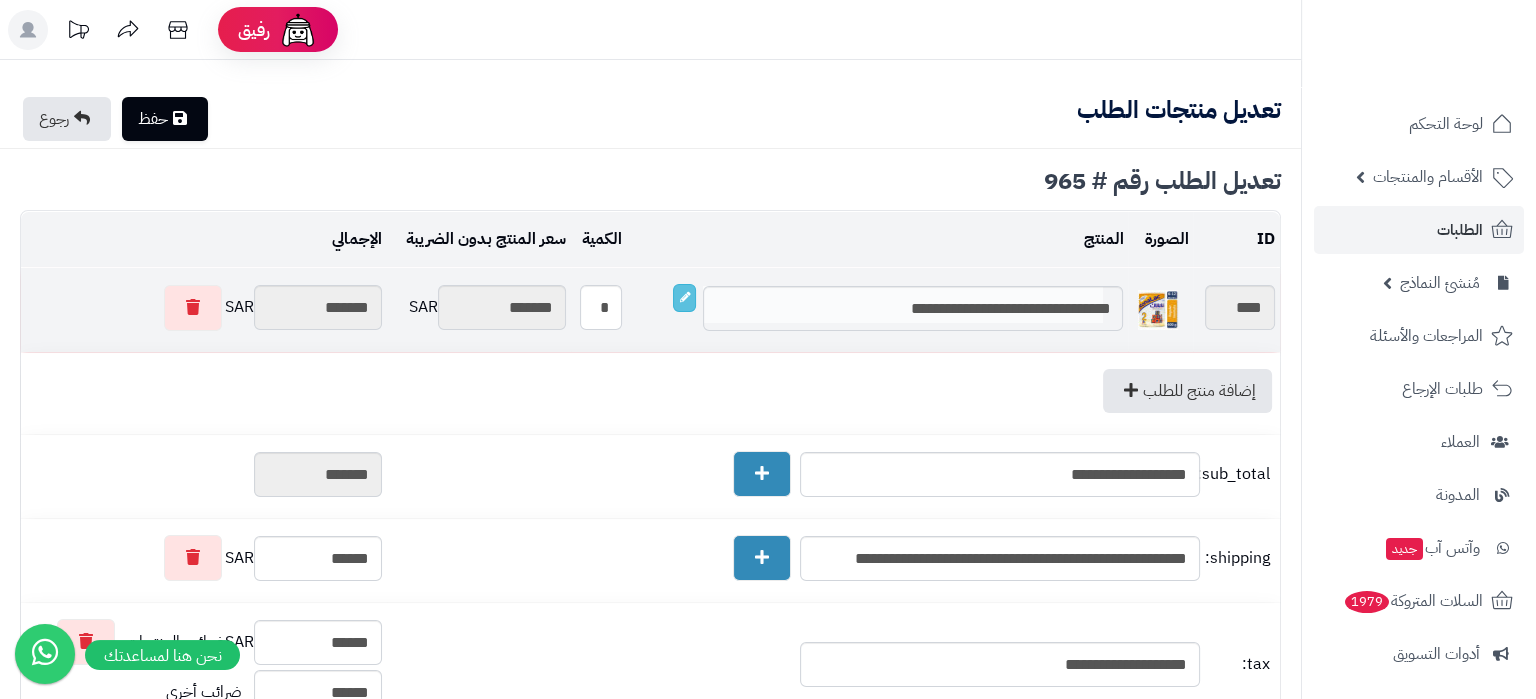 click on "حفظ" at bounding box center [165, 119] 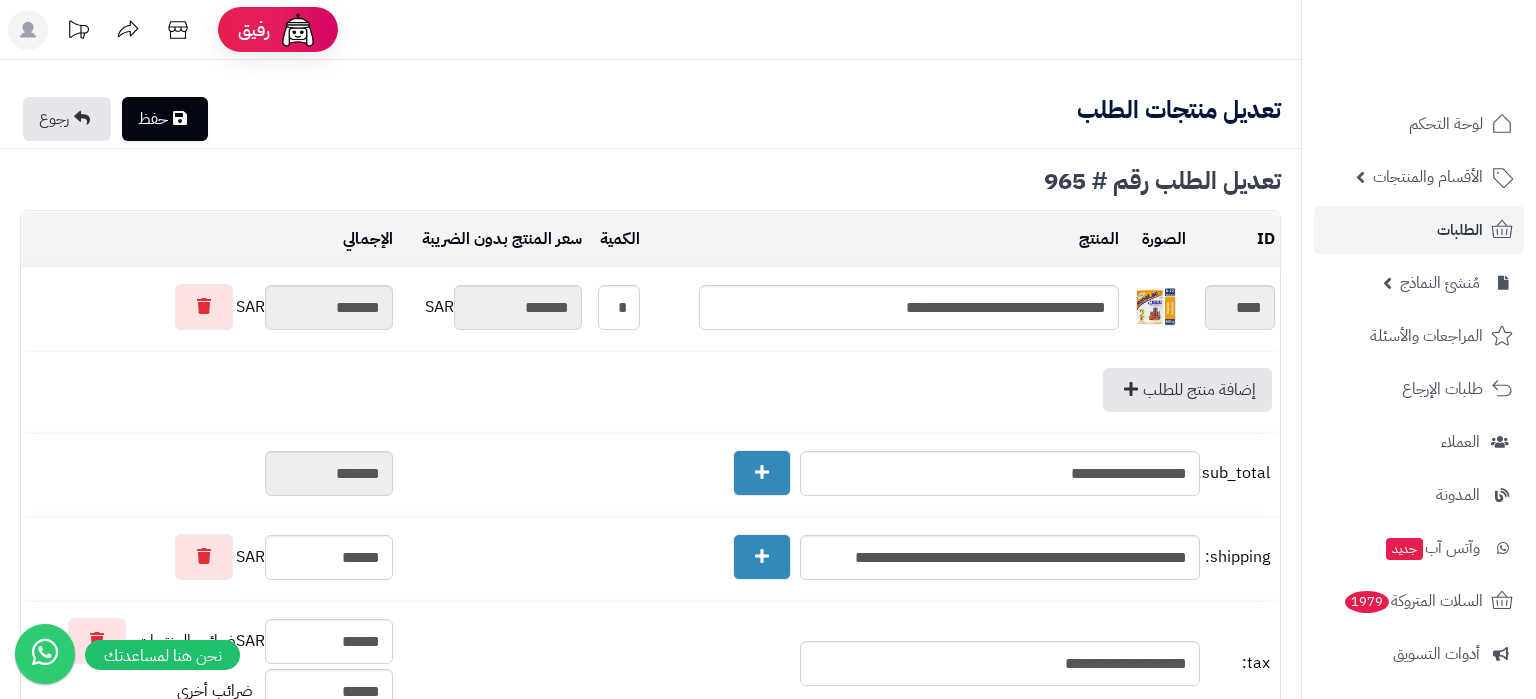 scroll, scrollTop: 0, scrollLeft: 0, axis: both 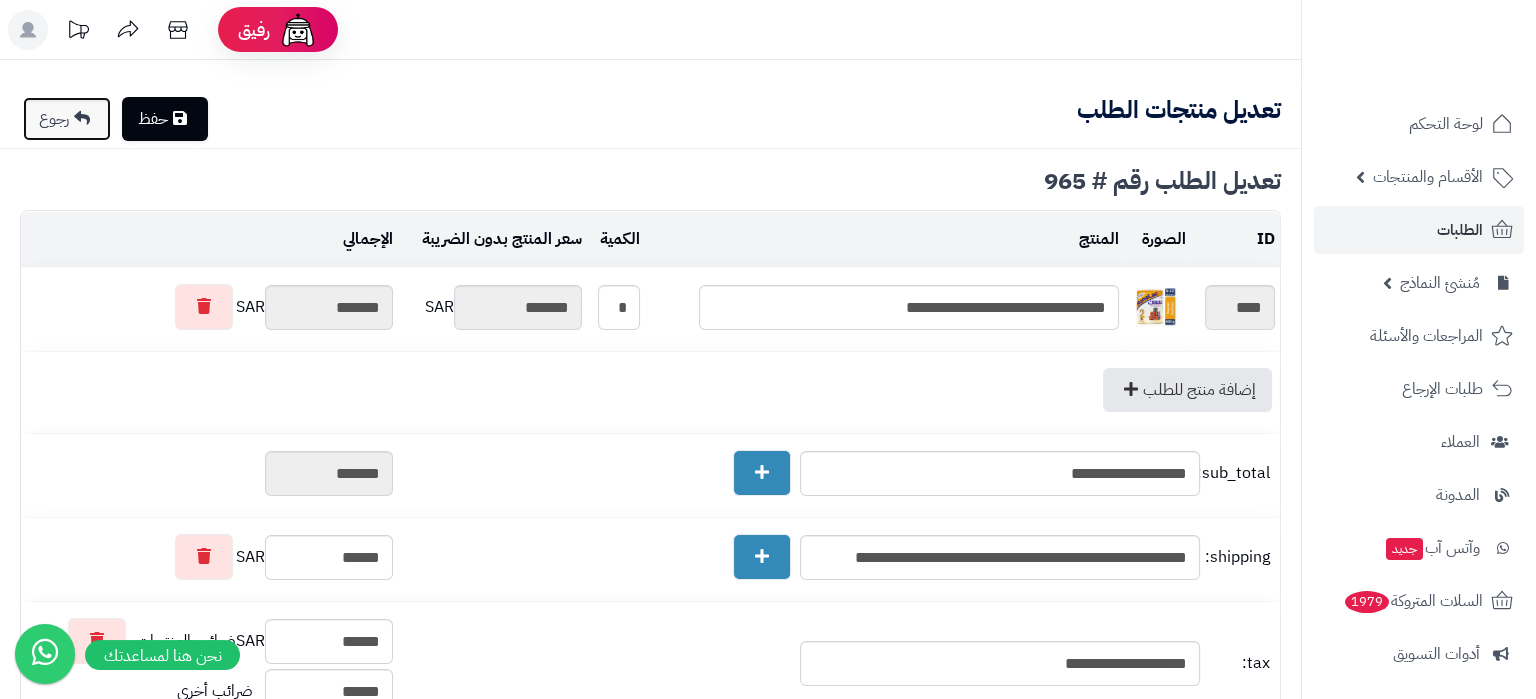 click at bounding box center [82, 118] 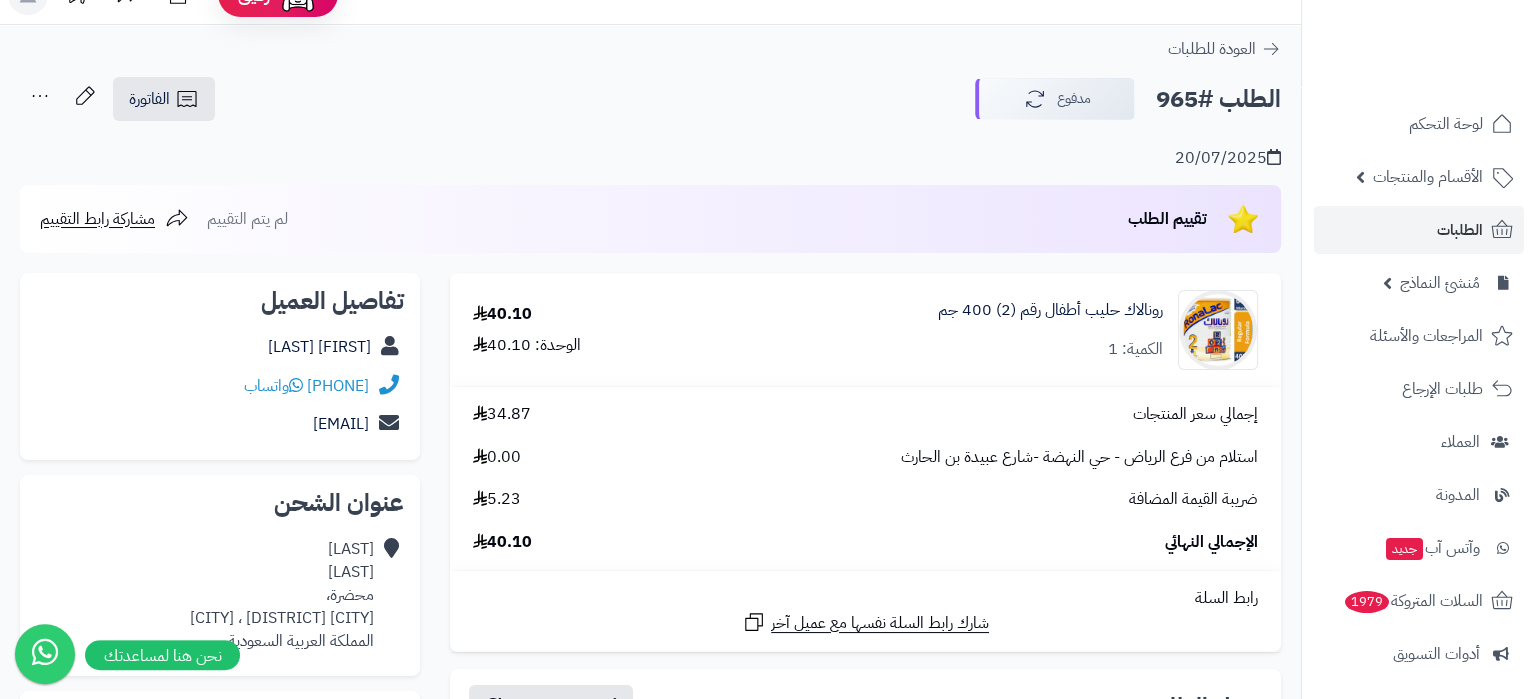 scroll, scrollTop: 0, scrollLeft: 0, axis: both 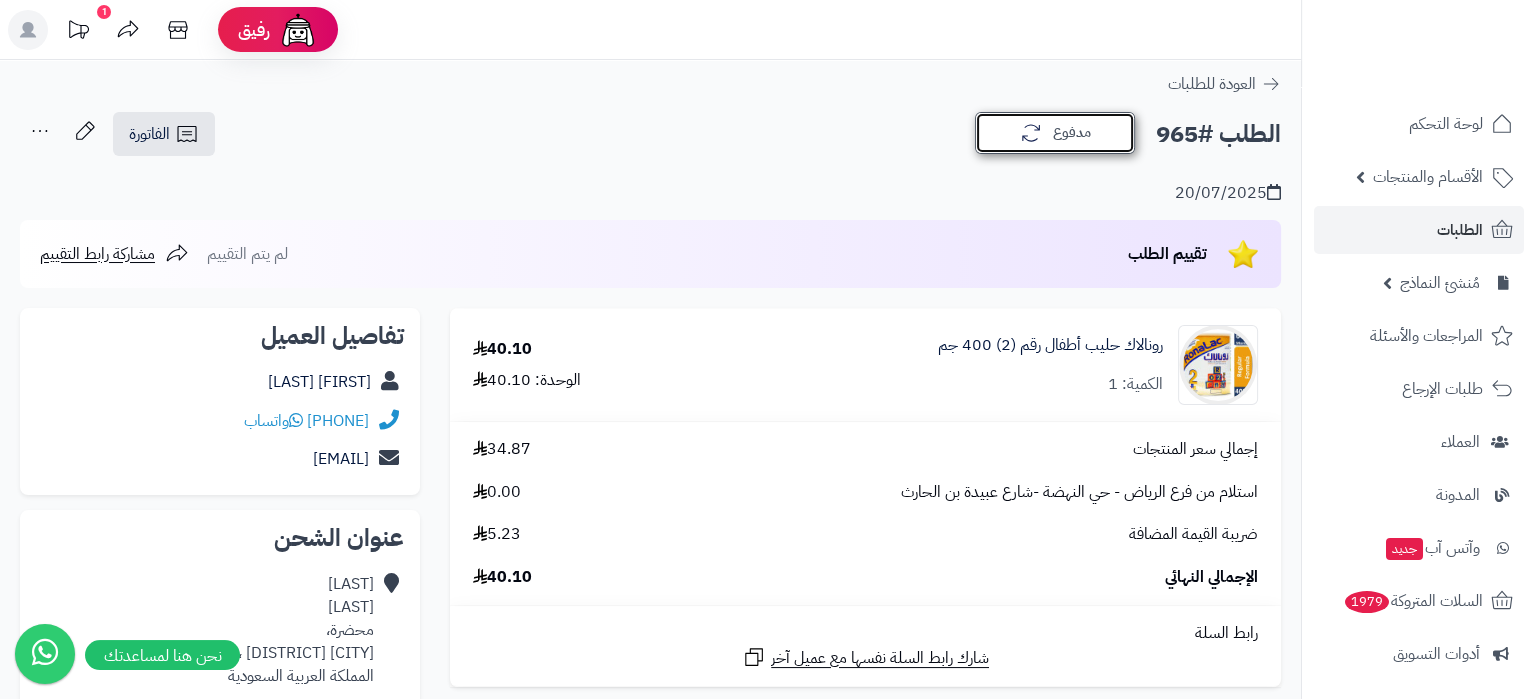click on "مدفوع" at bounding box center [1055, 133] 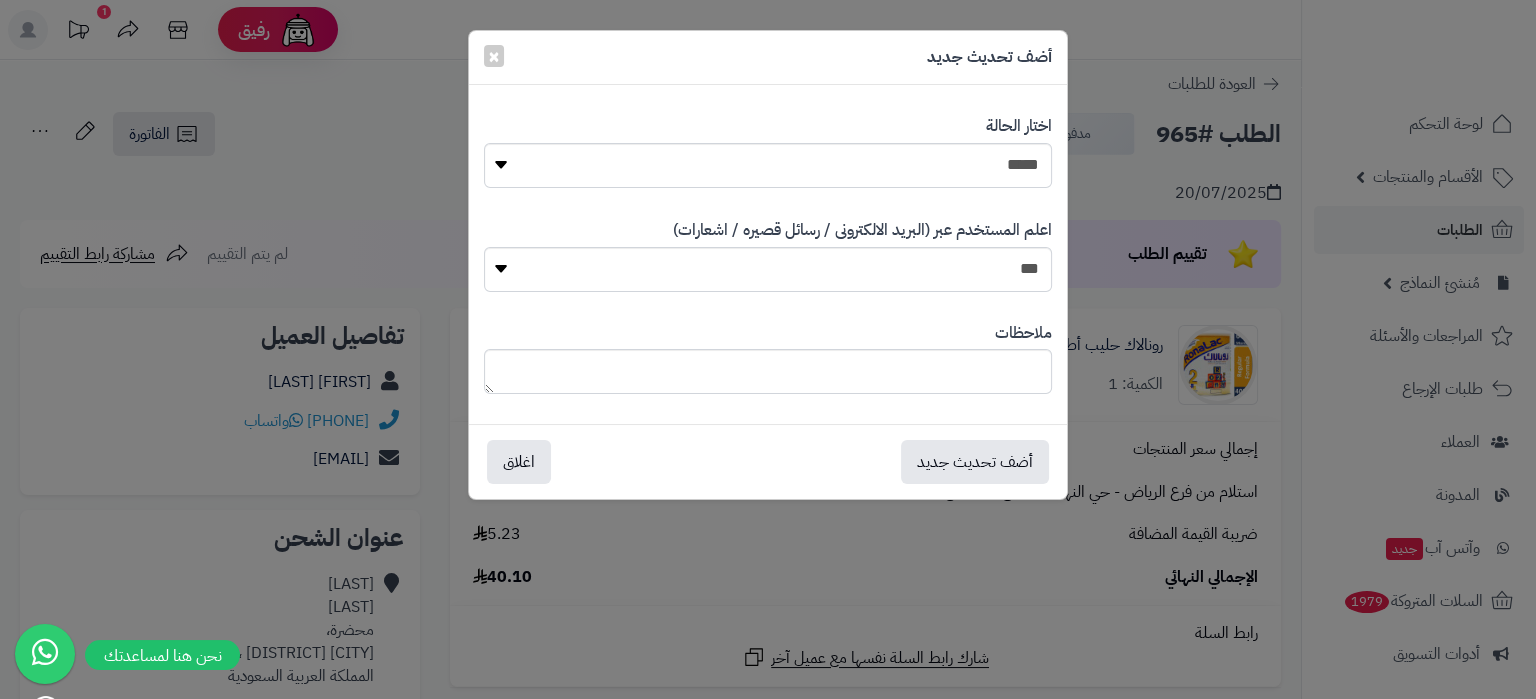 click on "**********" at bounding box center [768, 349] 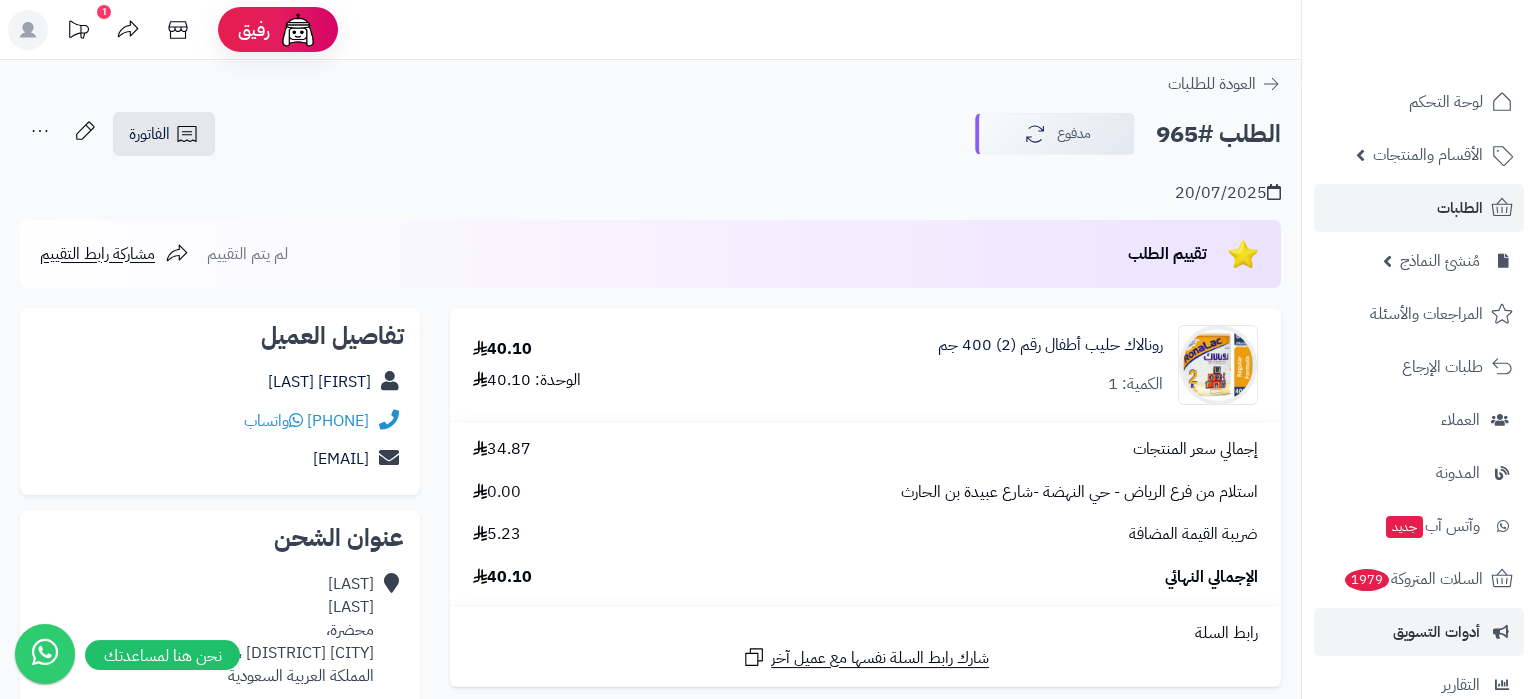 scroll, scrollTop: 0, scrollLeft: 0, axis: both 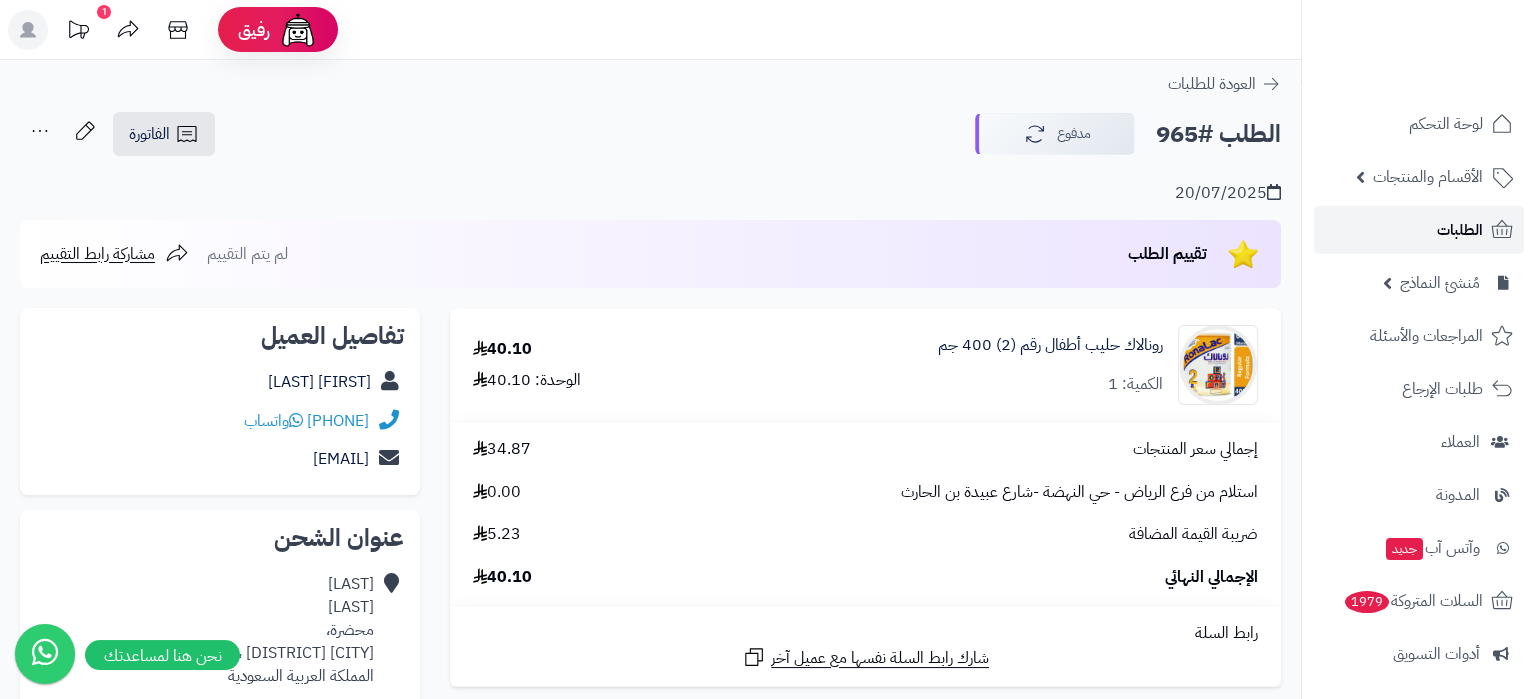 click on "الطلبات" at bounding box center (1419, 230) 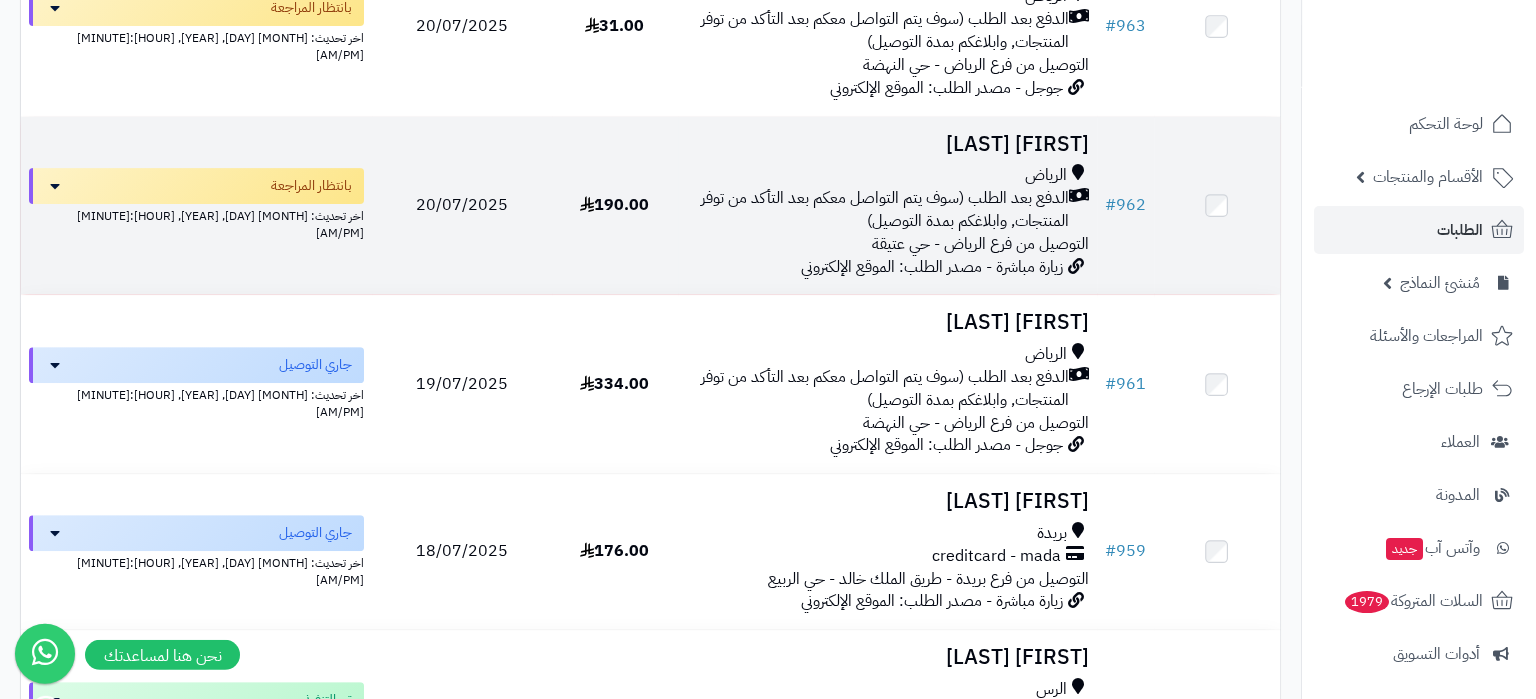 scroll, scrollTop: 840, scrollLeft: 0, axis: vertical 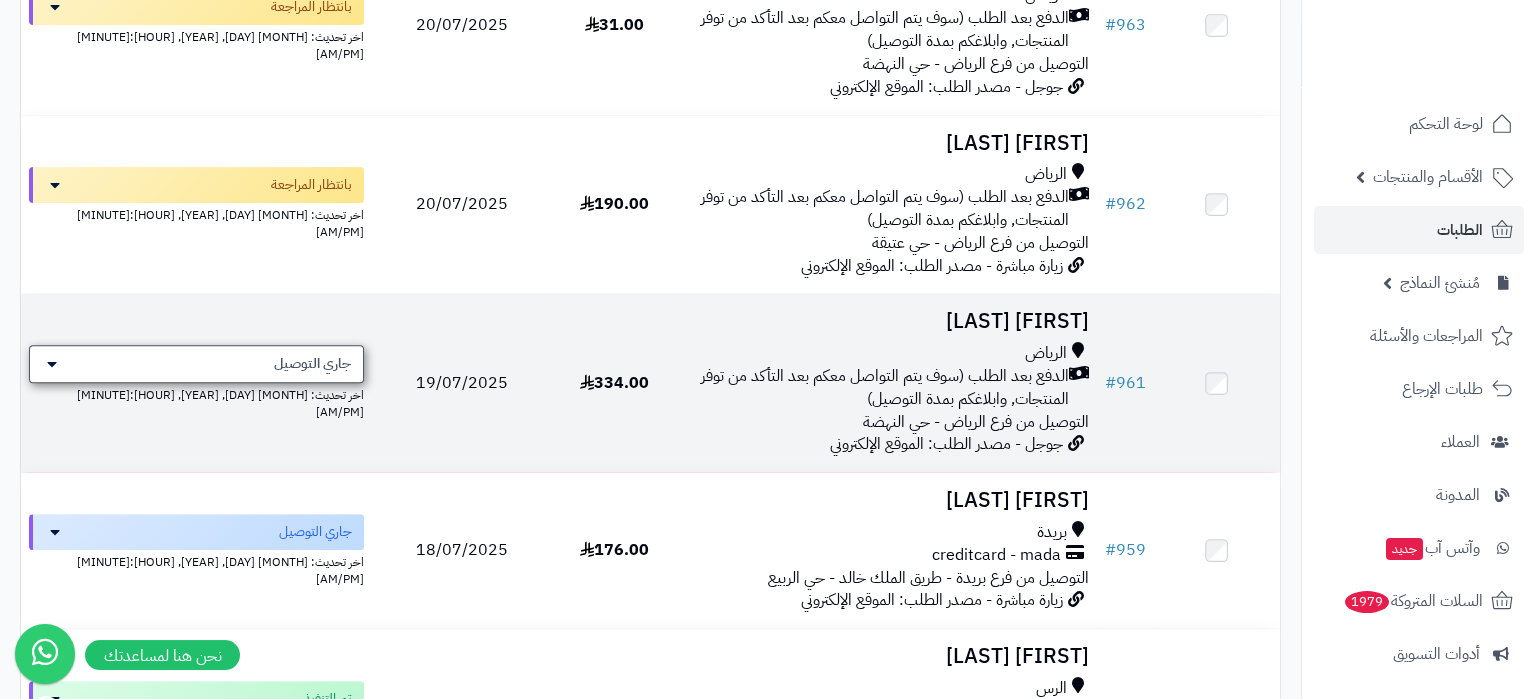 click on "جاري التوصيل" at bounding box center [312, 364] 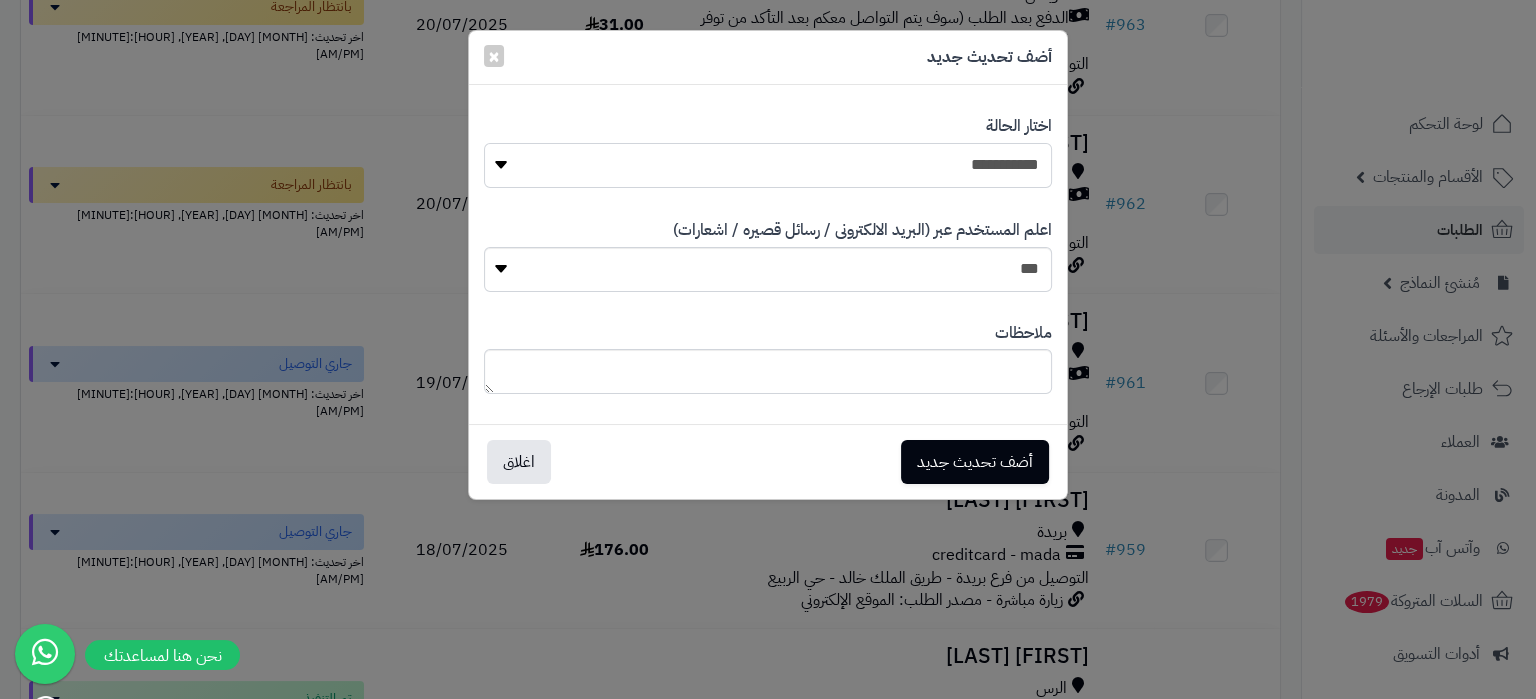 click on "**********" at bounding box center [0, 0] 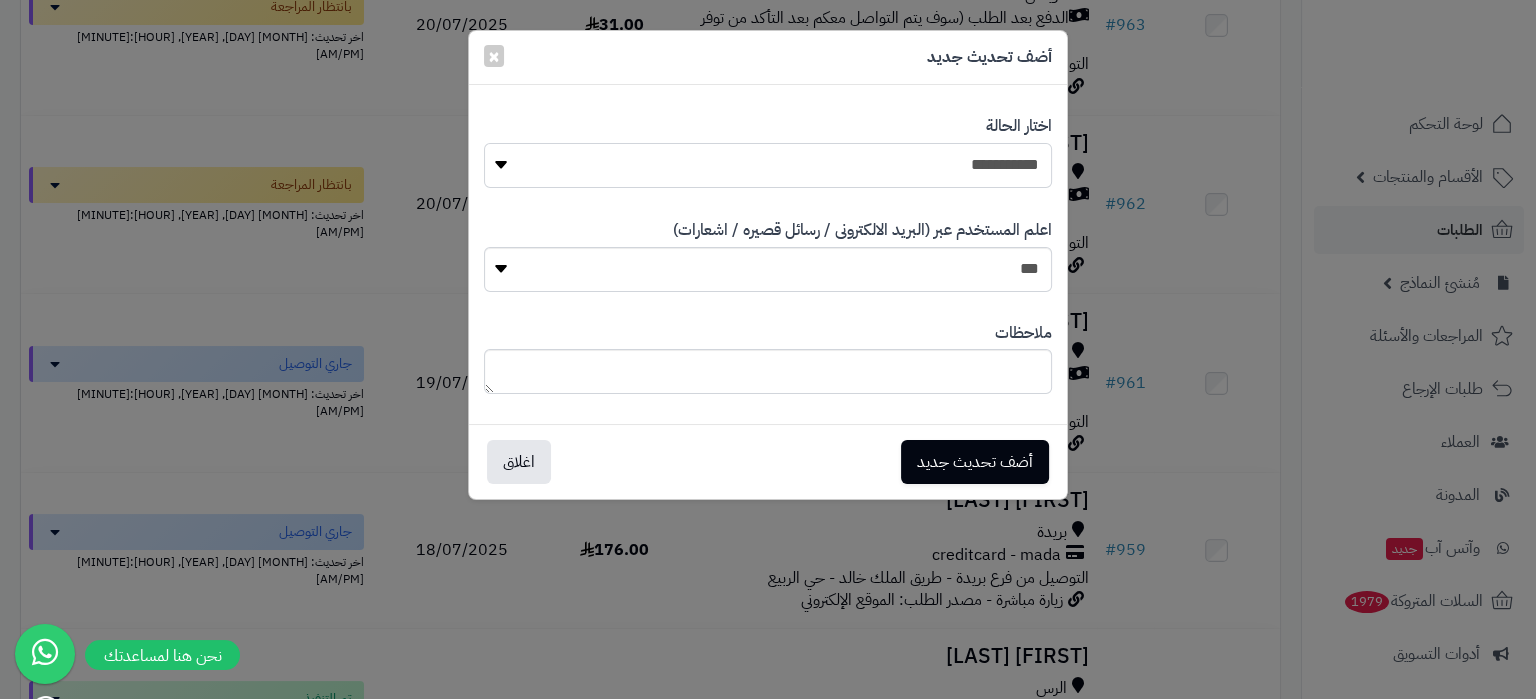 select on "**" 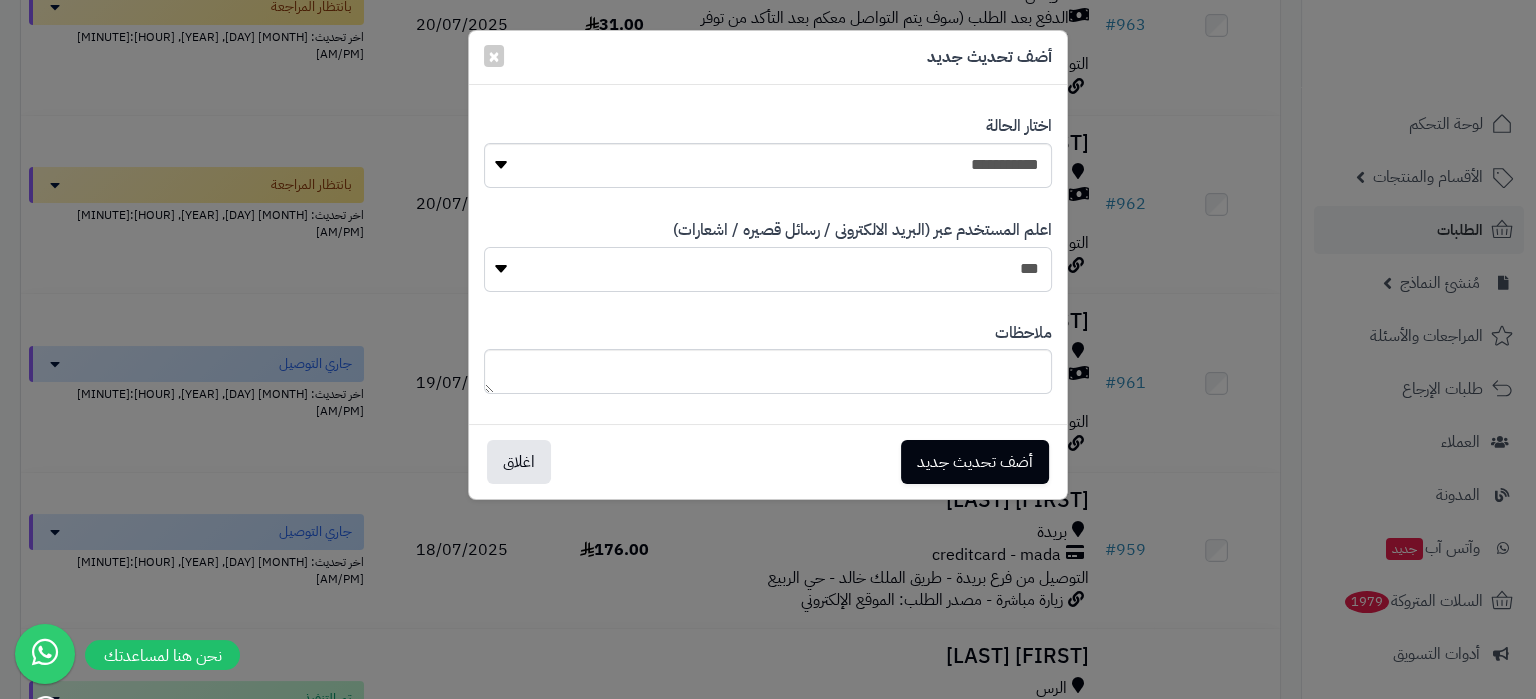 click on "*** **" at bounding box center [768, 269] 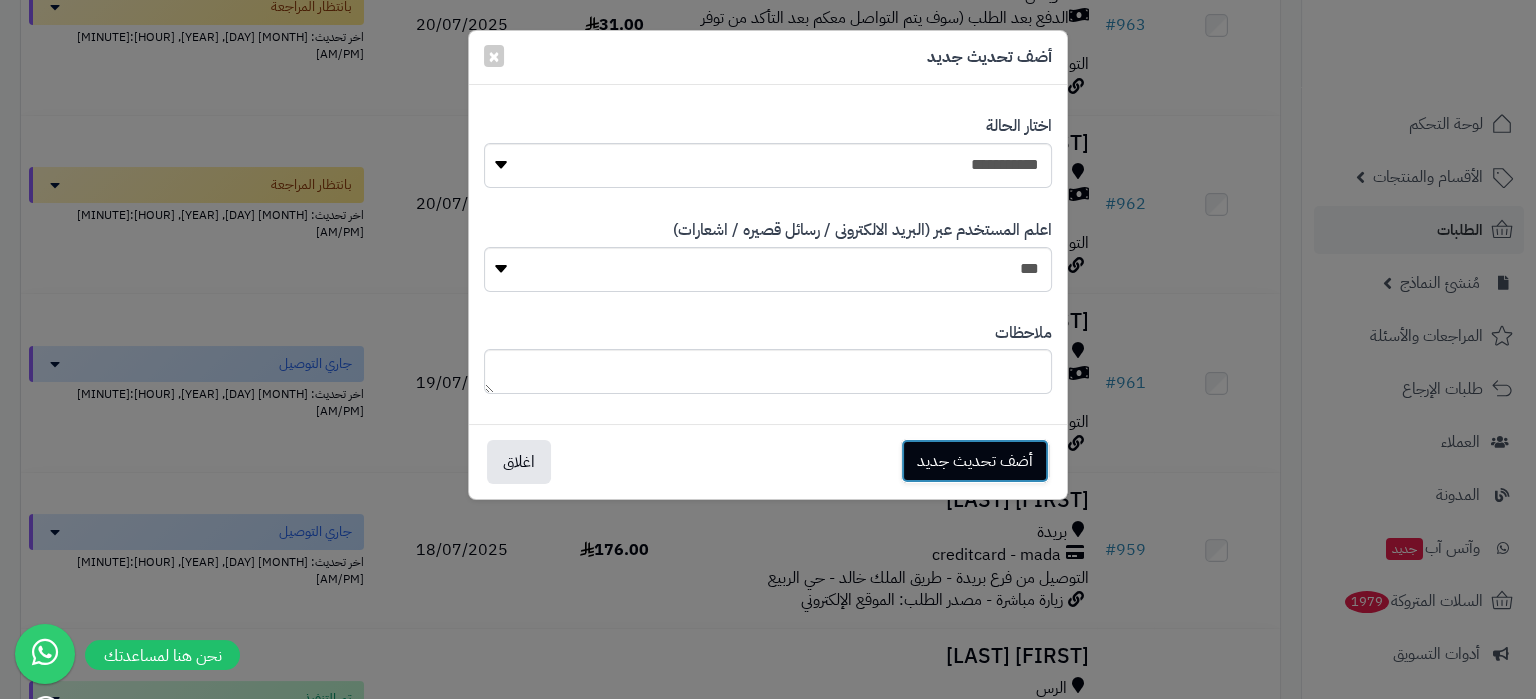 click on "أضف تحديث جديد" at bounding box center [975, 461] 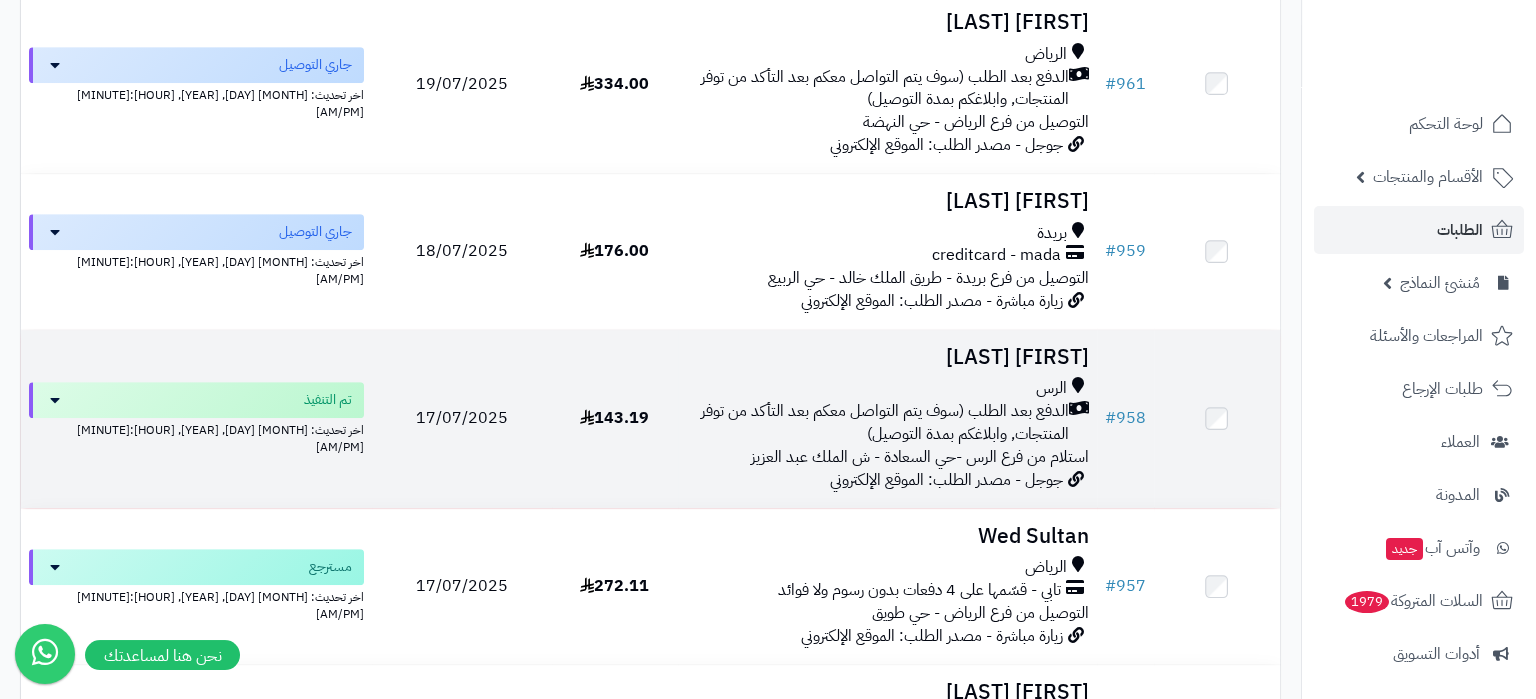 scroll, scrollTop: 1219, scrollLeft: 0, axis: vertical 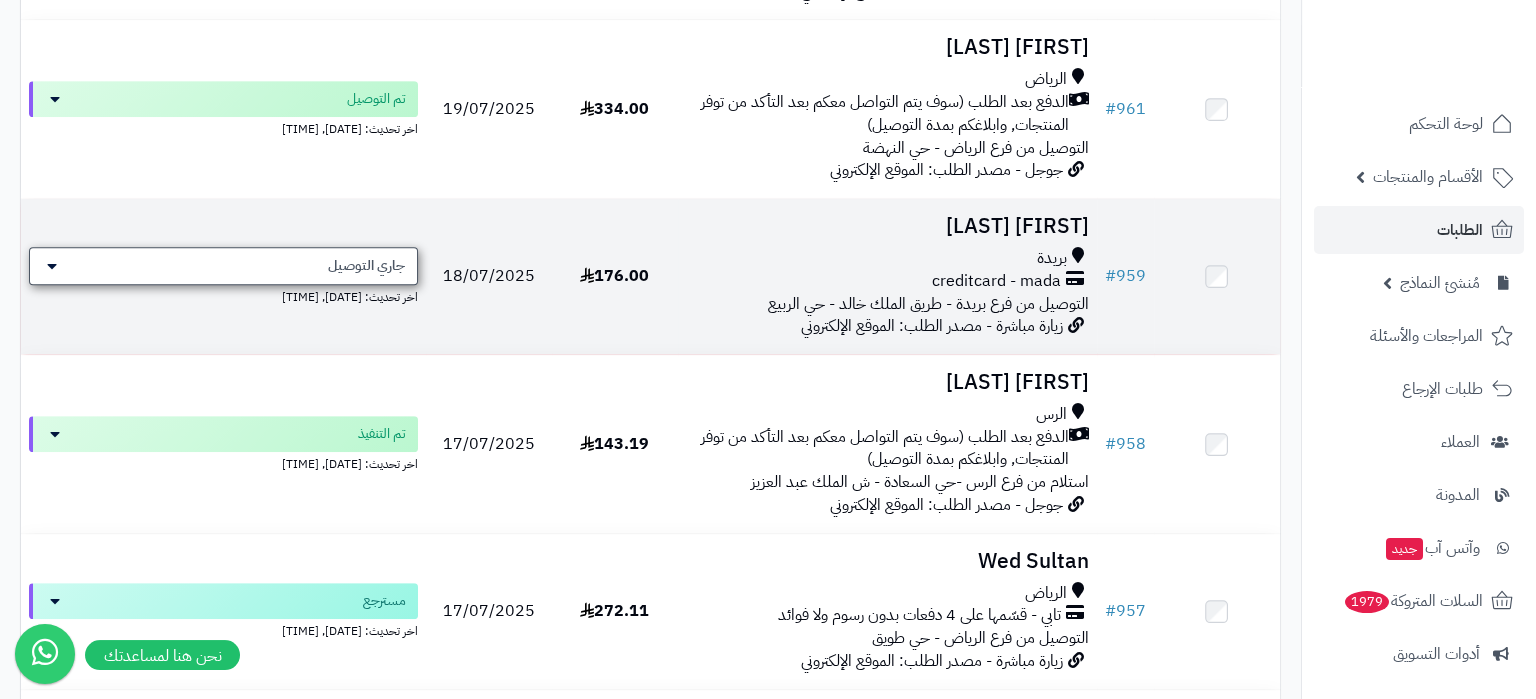 click on "جاري التوصيل" at bounding box center [223, 266] 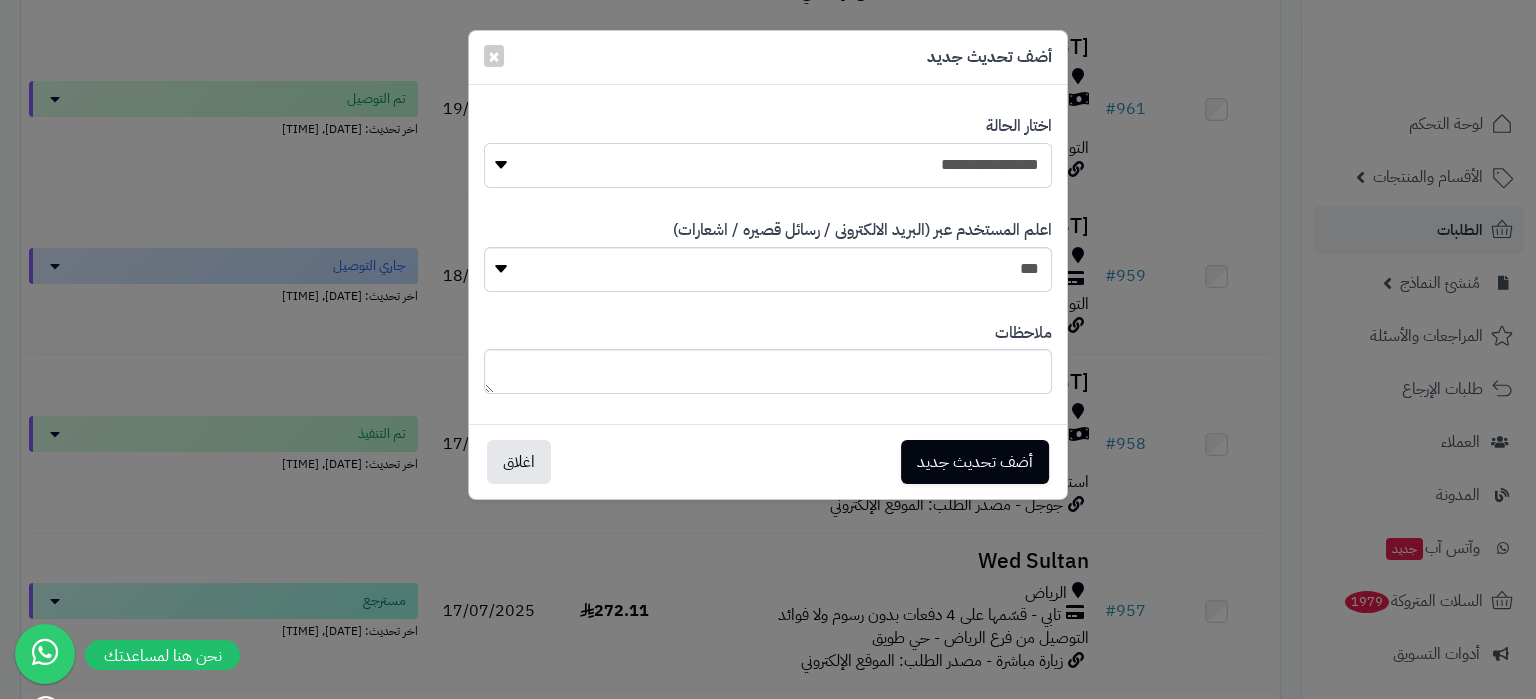 click on "**********" at bounding box center (768, 165) 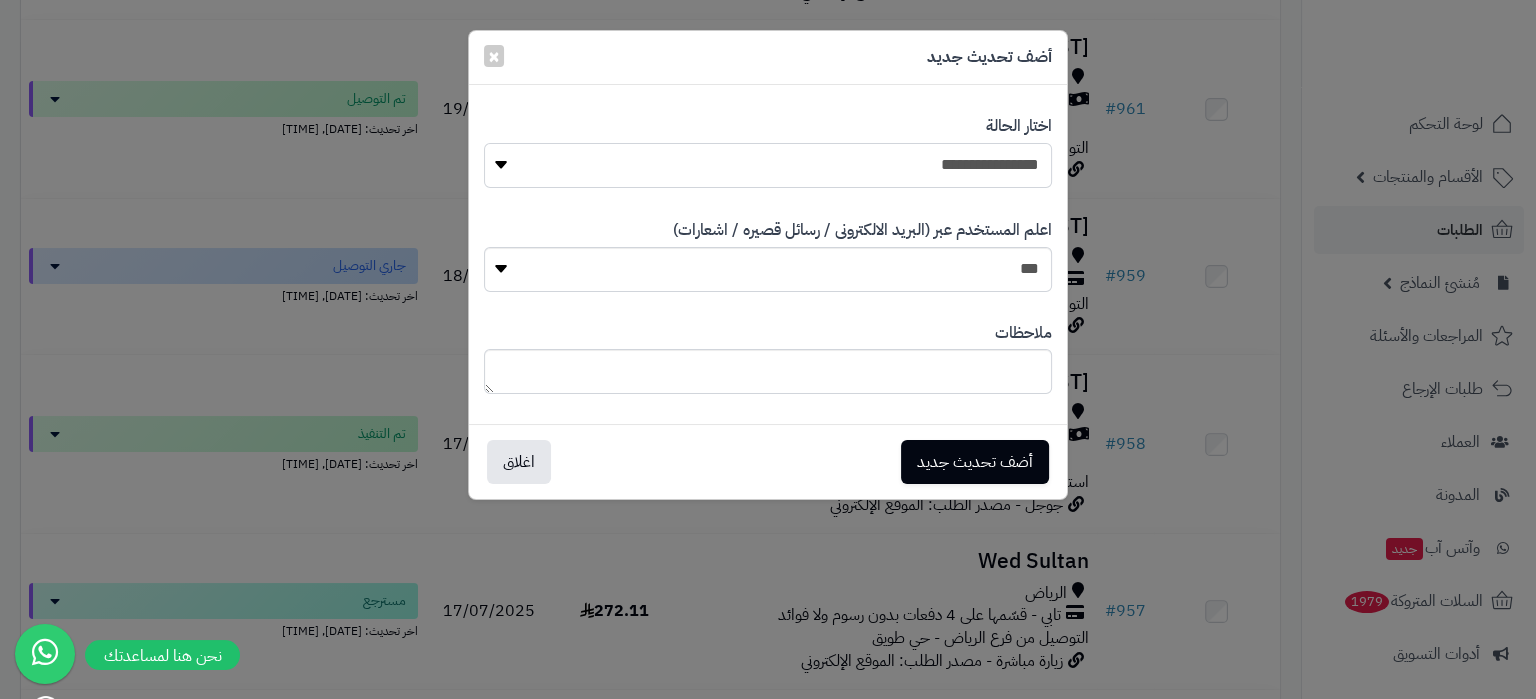 select on "**" 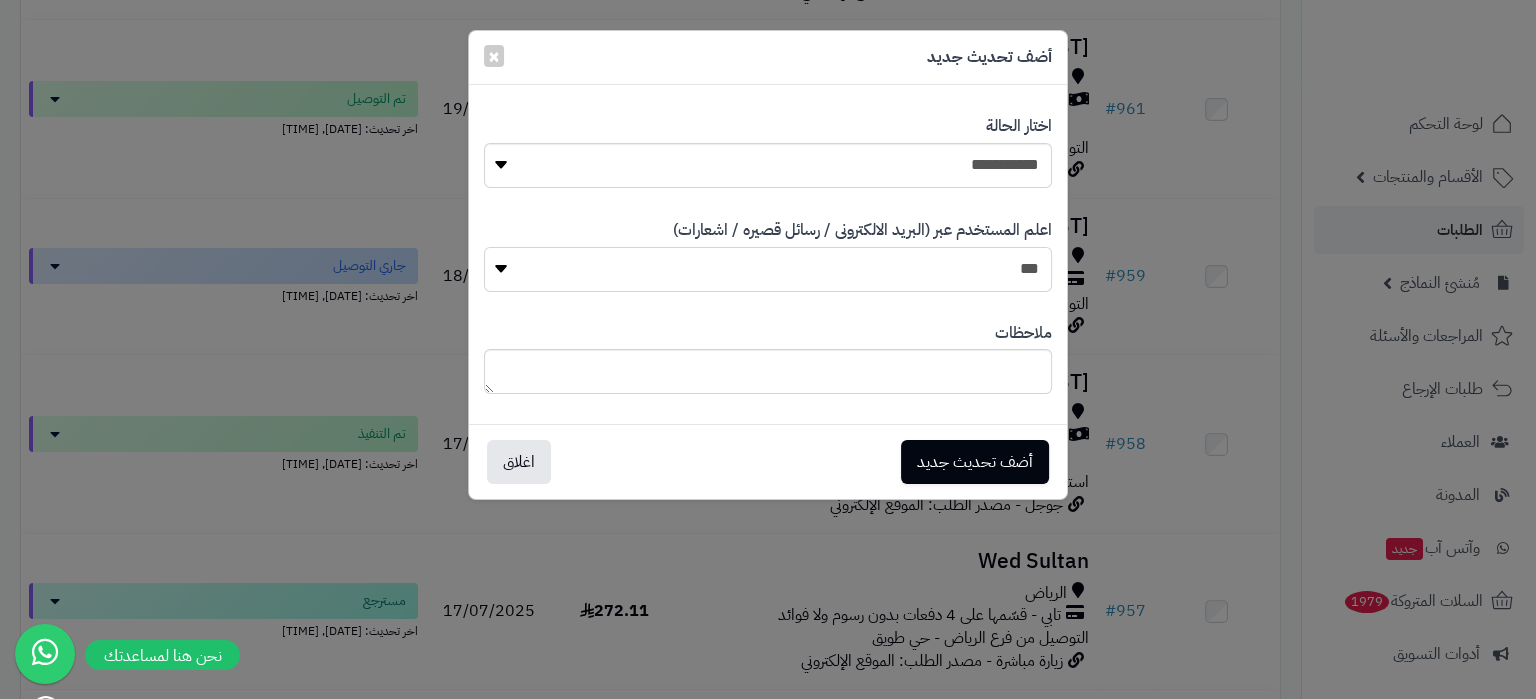 select on "*" 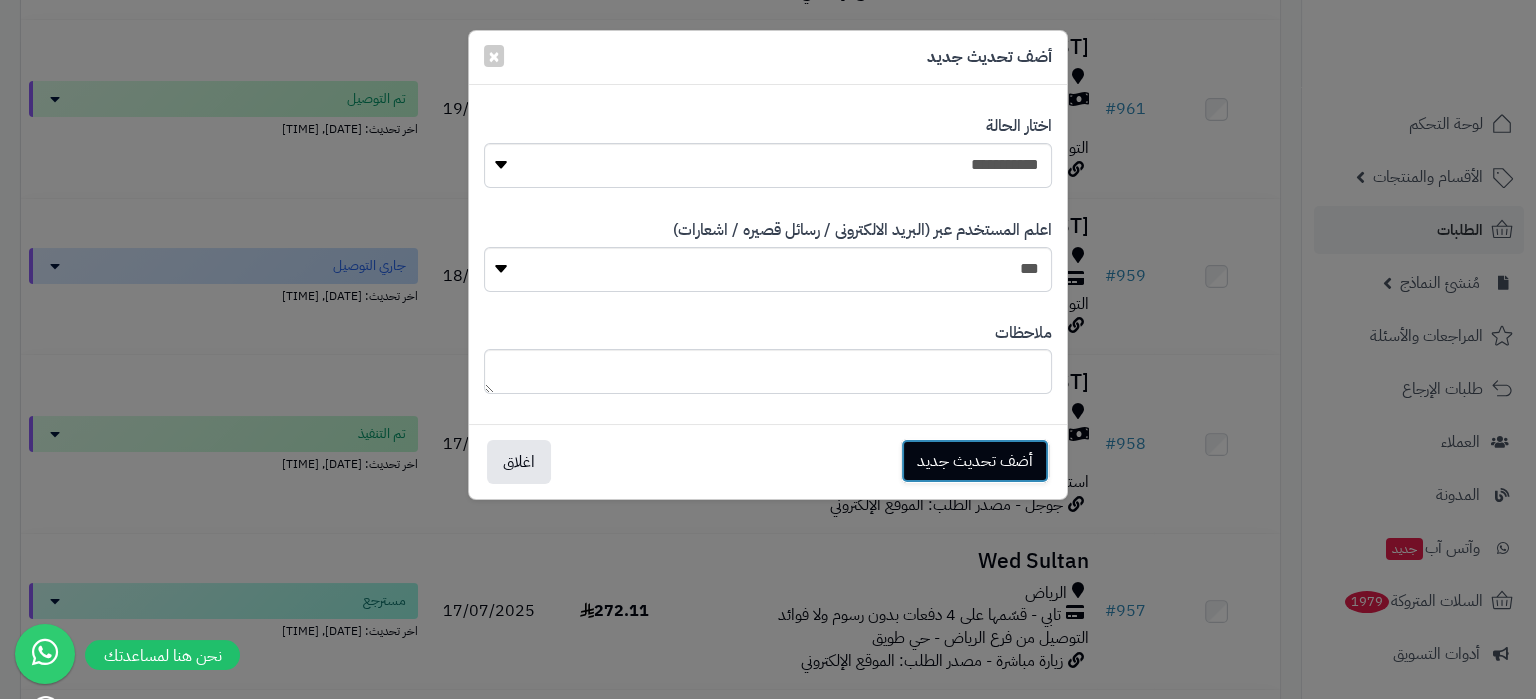 click on "أضف تحديث جديد" at bounding box center [975, 461] 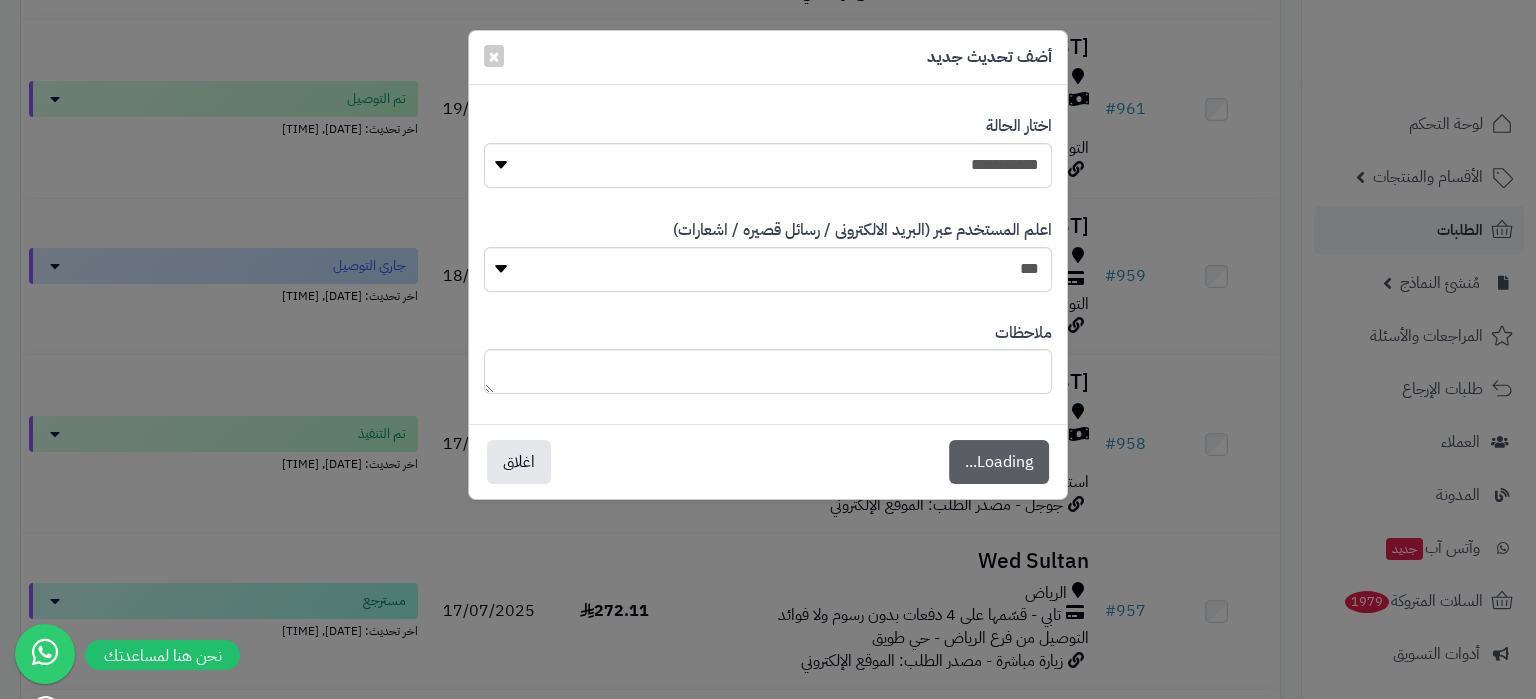 scroll, scrollTop: 1178, scrollLeft: 0, axis: vertical 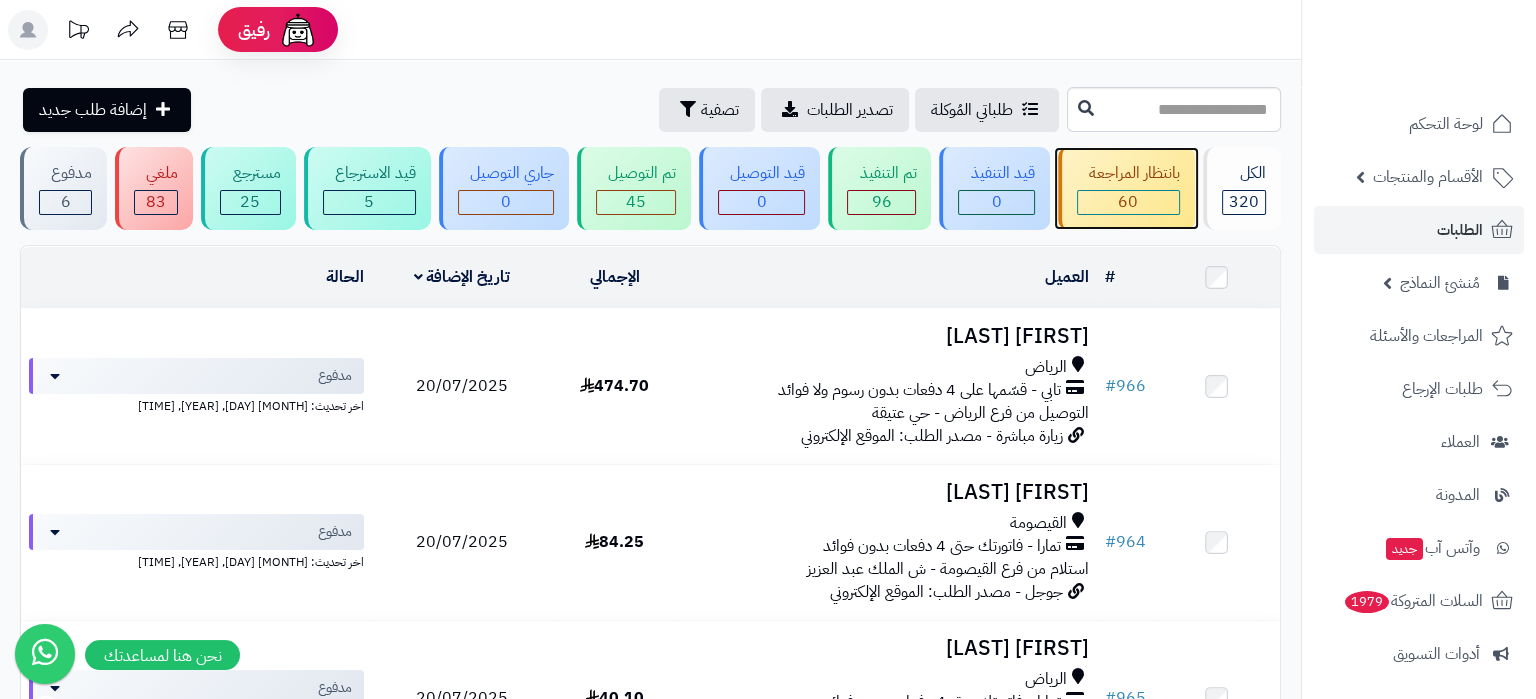 click on "60" at bounding box center [1128, 202] 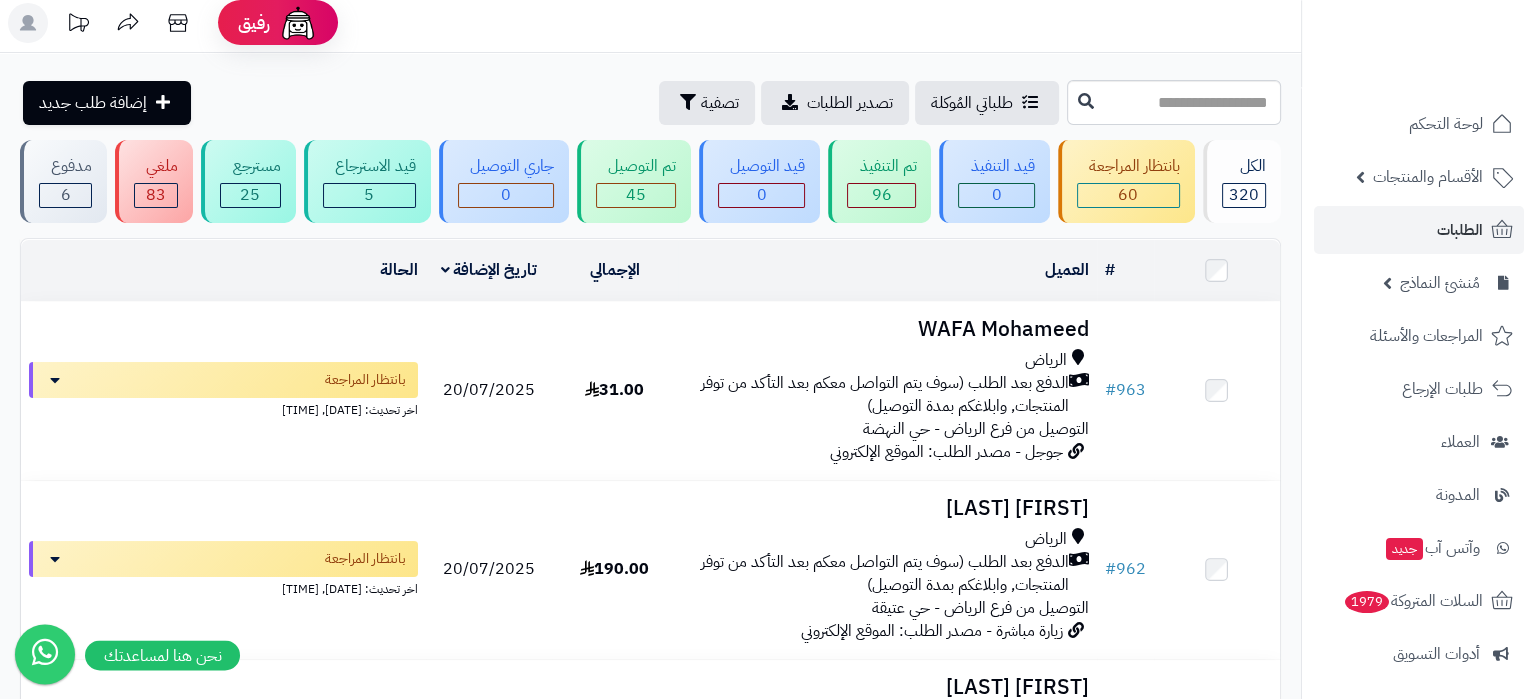 scroll, scrollTop: 0, scrollLeft: 0, axis: both 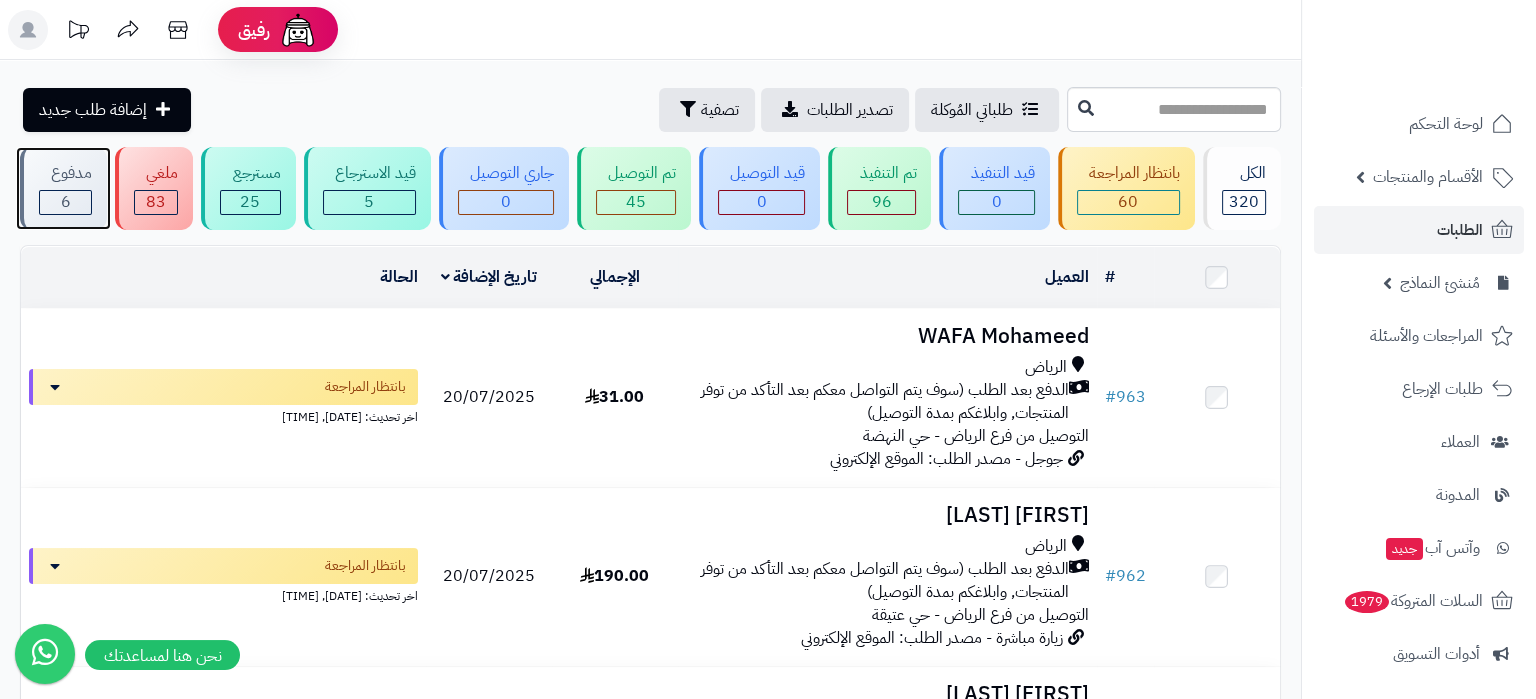 click on "مدفوع
6" at bounding box center [63, 188] 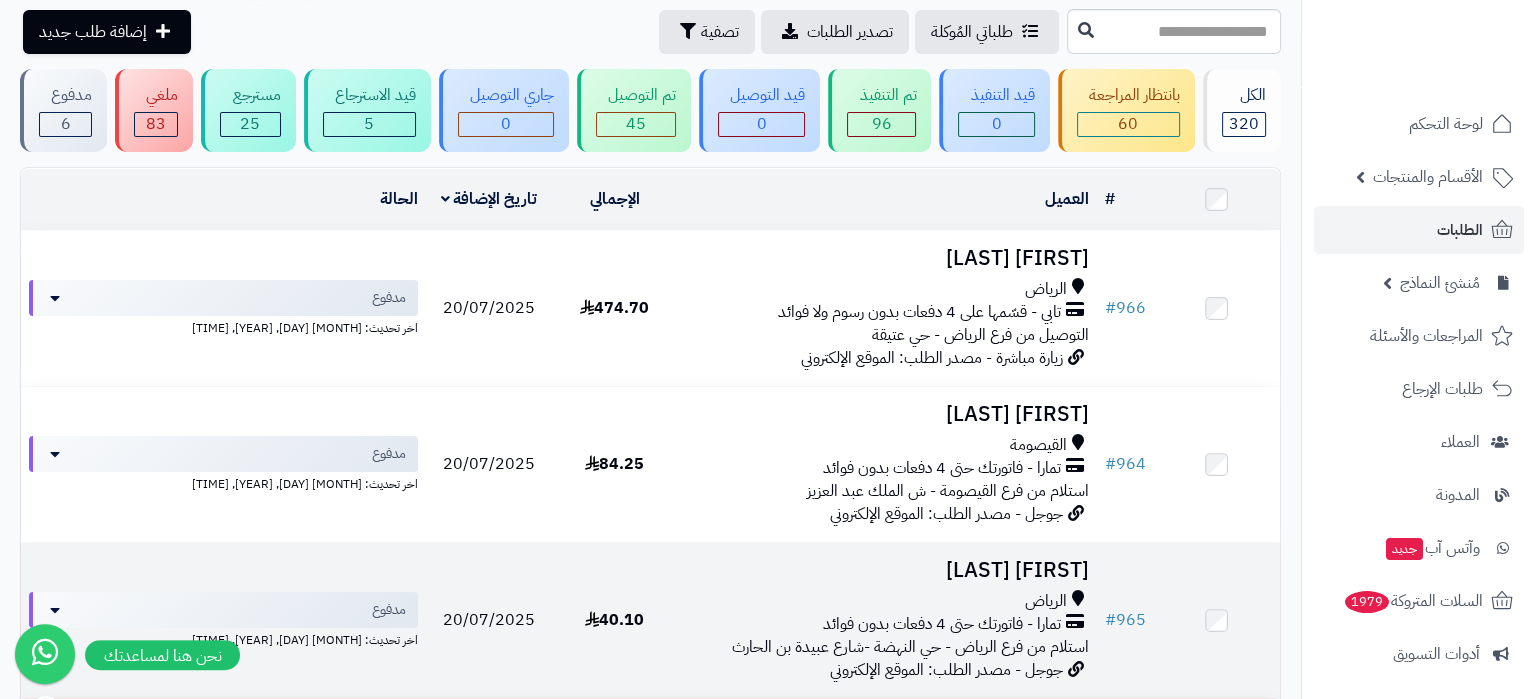 scroll, scrollTop: 0, scrollLeft: 0, axis: both 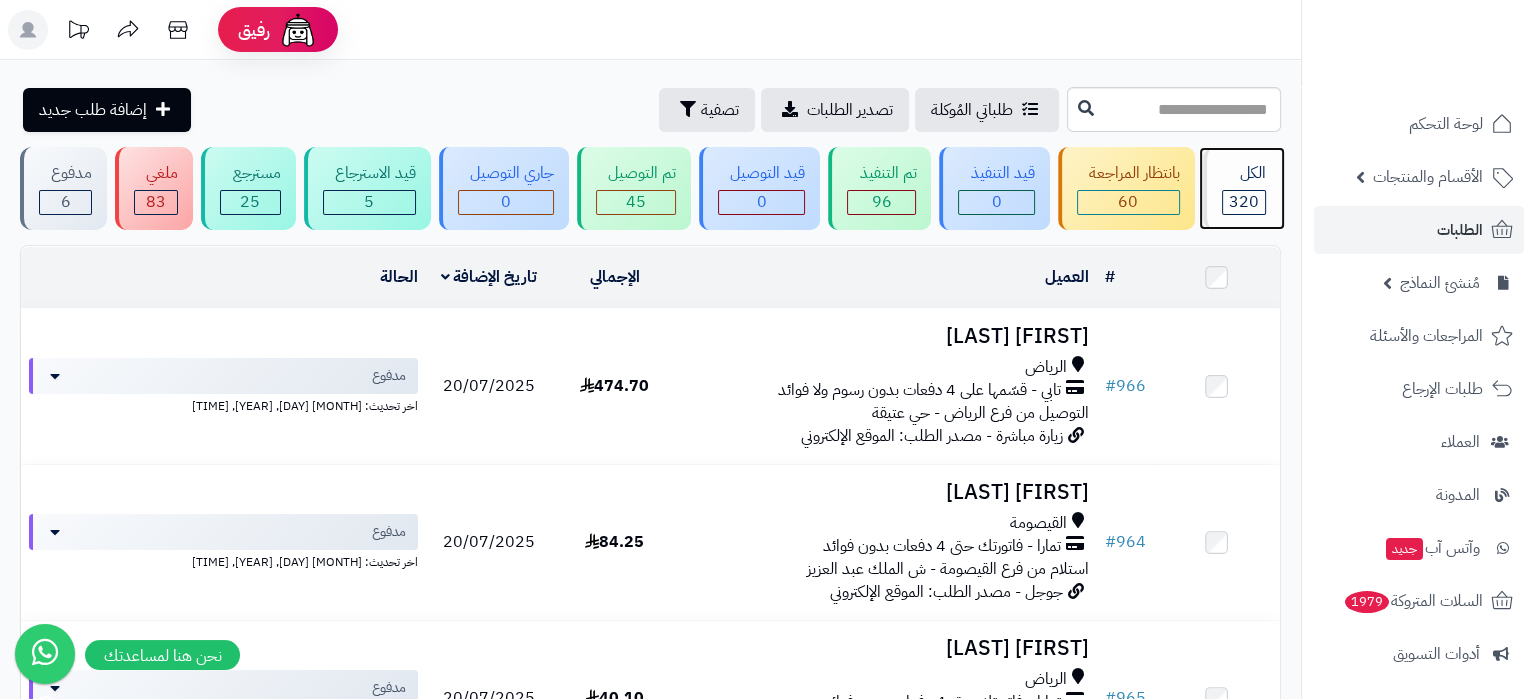 click on "الكل 320" at bounding box center [1242, 188] 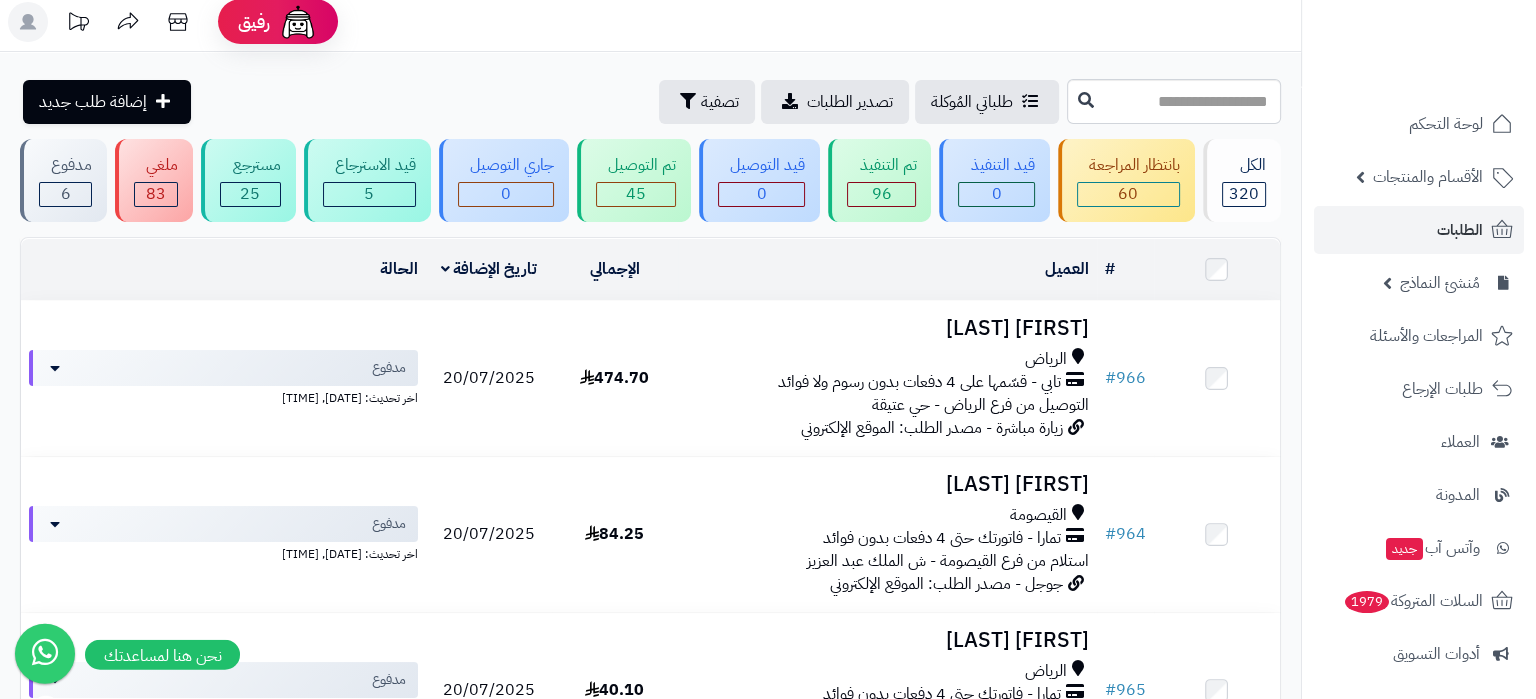 scroll, scrollTop: 0, scrollLeft: 0, axis: both 